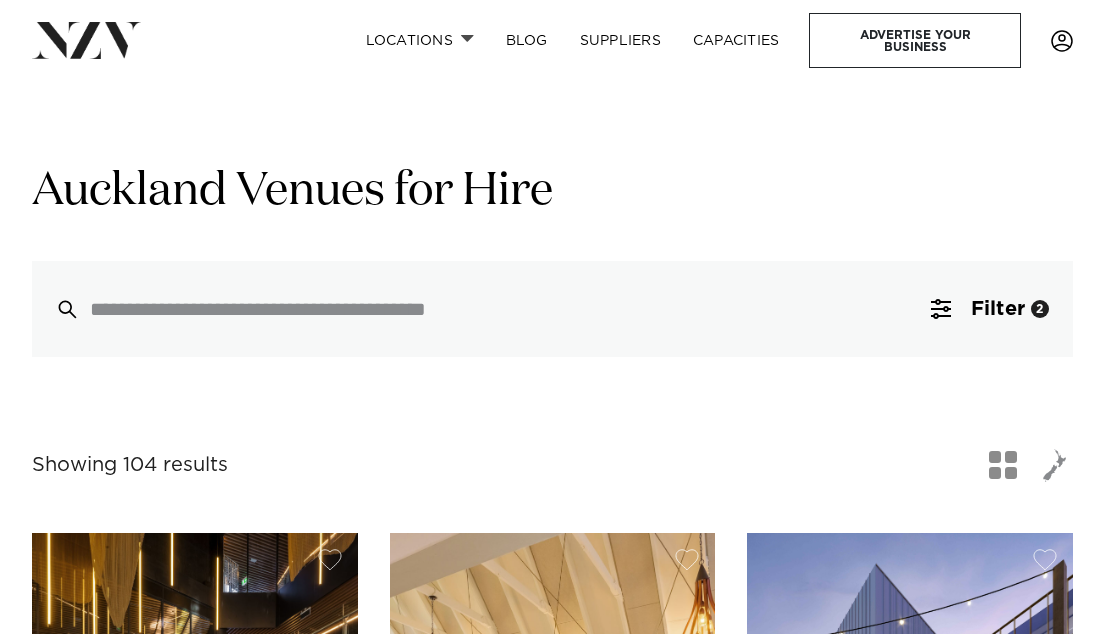 scroll, scrollTop: 3000, scrollLeft: 0, axis: vertical 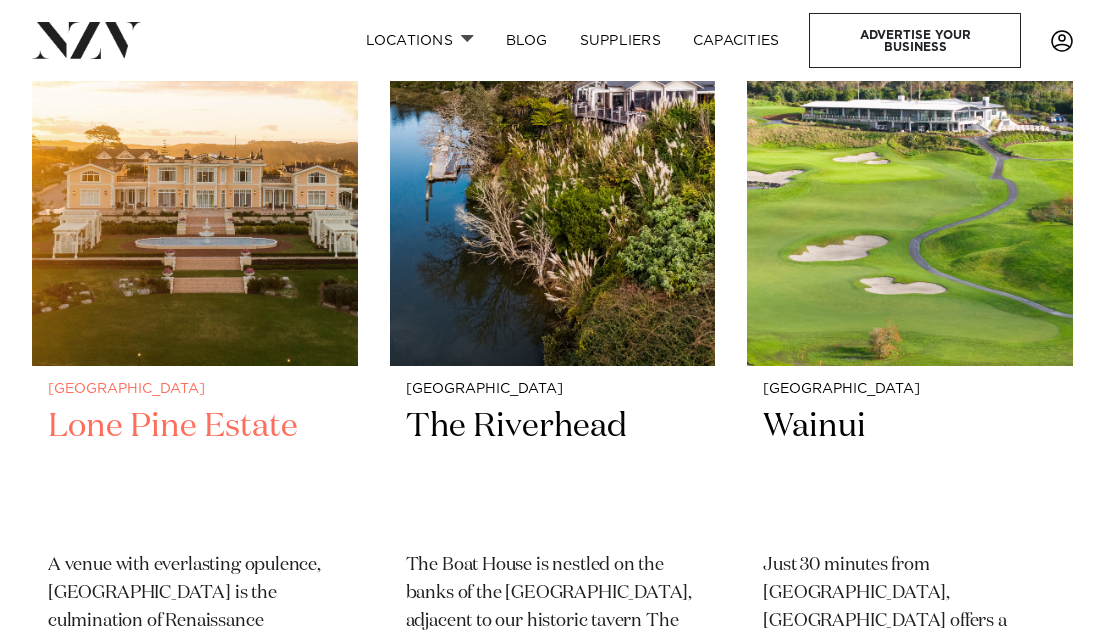 click at bounding box center (195, 147) 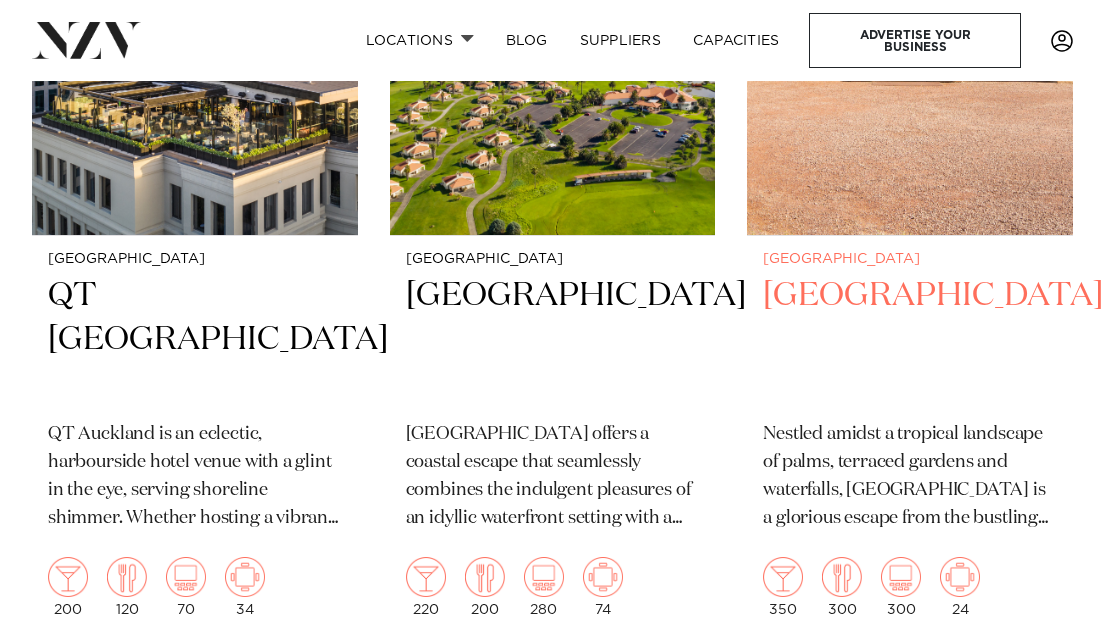 scroll, scrollTop: 8575, scrollLeft: 0, axis: vertical 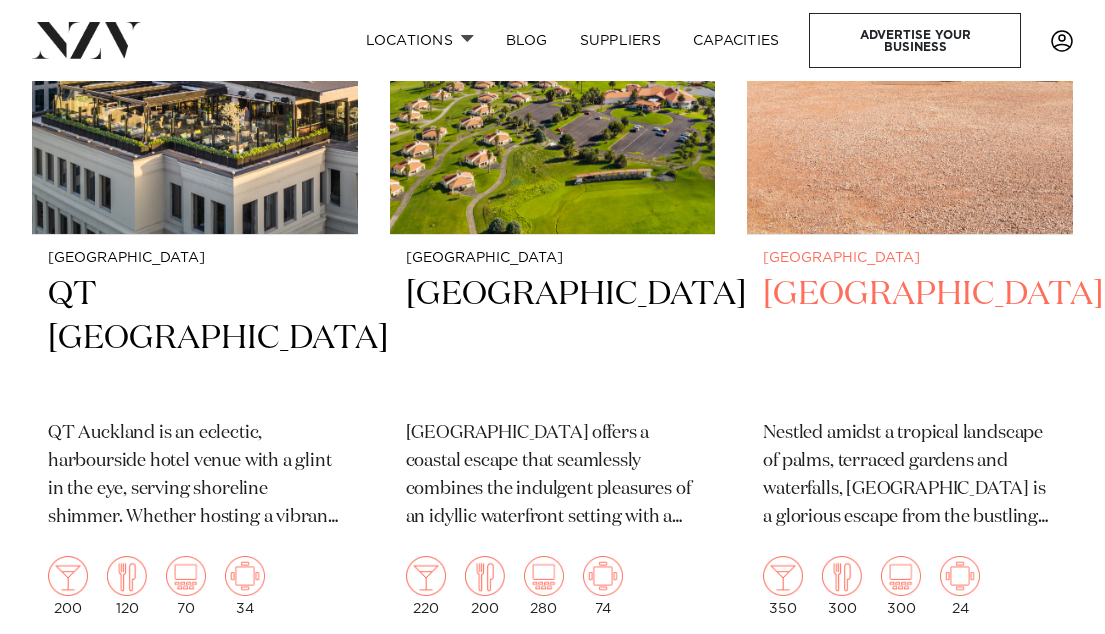 click on "[GEOGRAPHIC_DATA]" at bounding box center (910, 338) 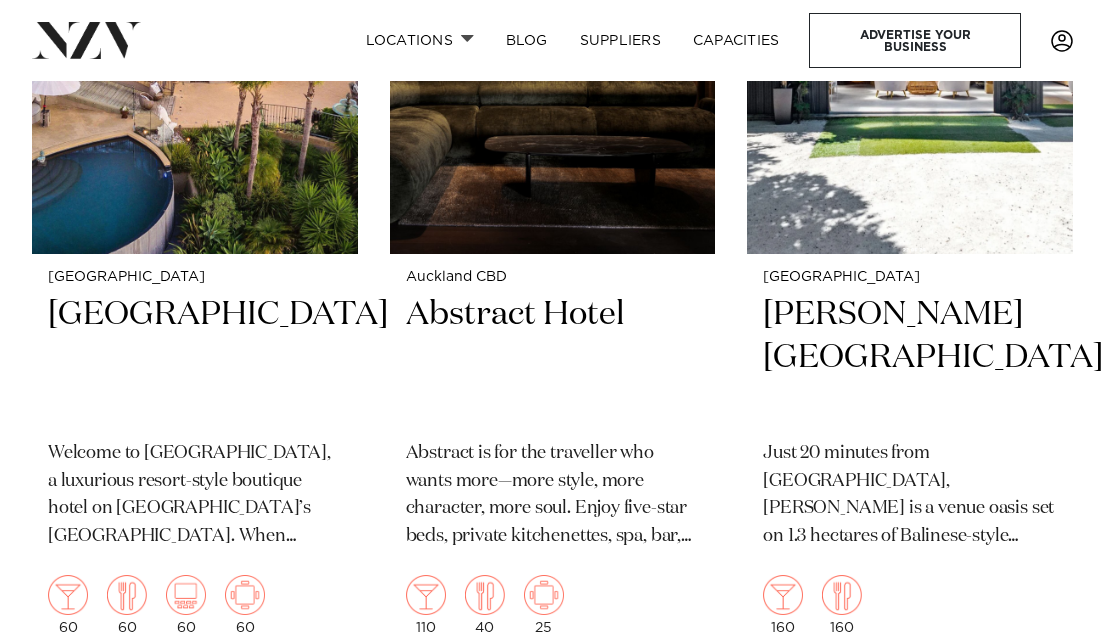 scroll, scrollTop: 29363, scrollLeft: 0, axis: vertical 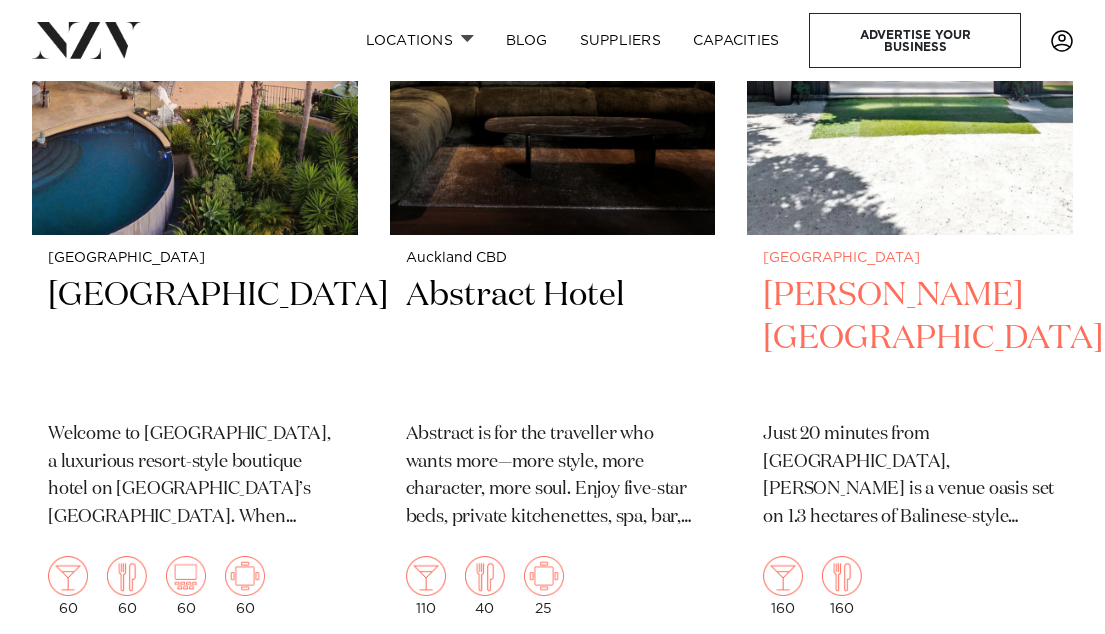 click on "Camp David Gardens" at bounding box center [910, 339] 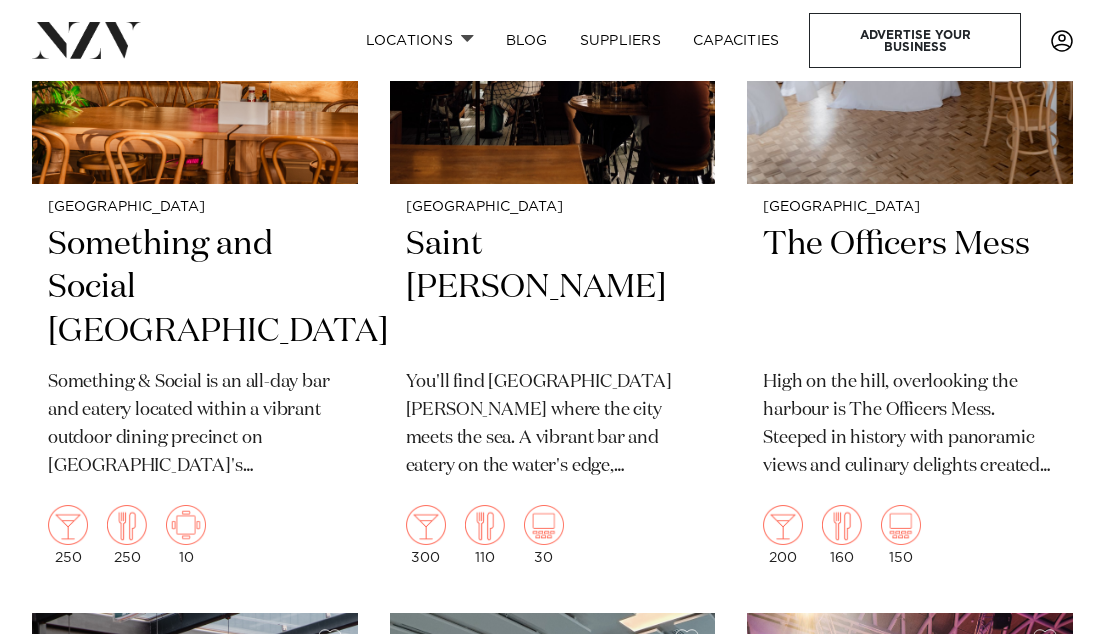 scroll, scrollTop: 14687, scrollLeft: 0, axis: vertical 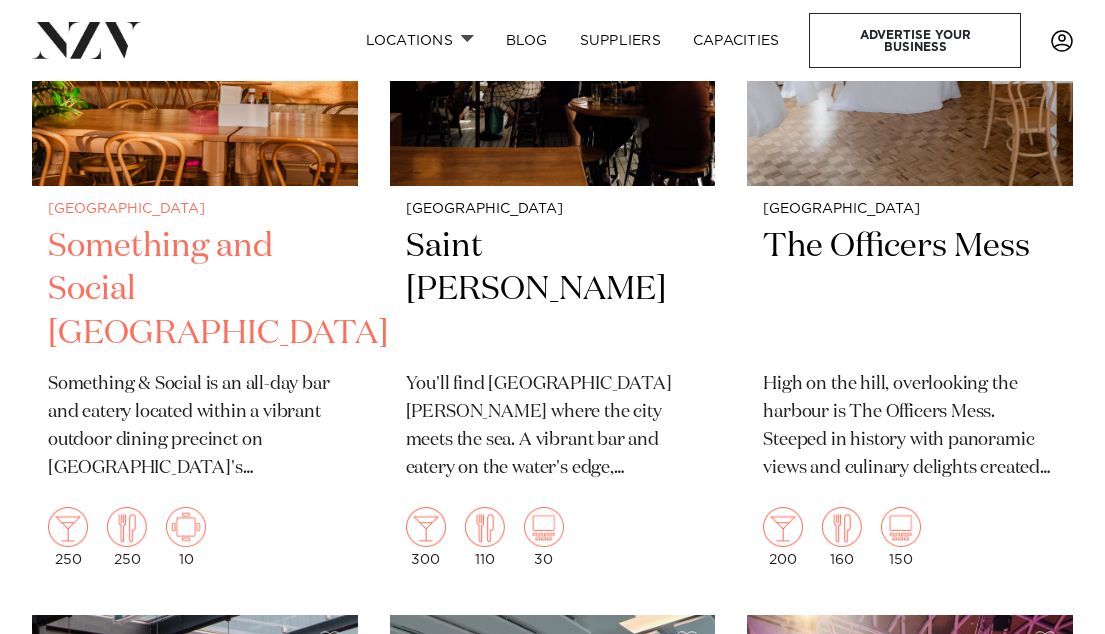 click on "Something and Social Albany" at bounding box center (195, 290) 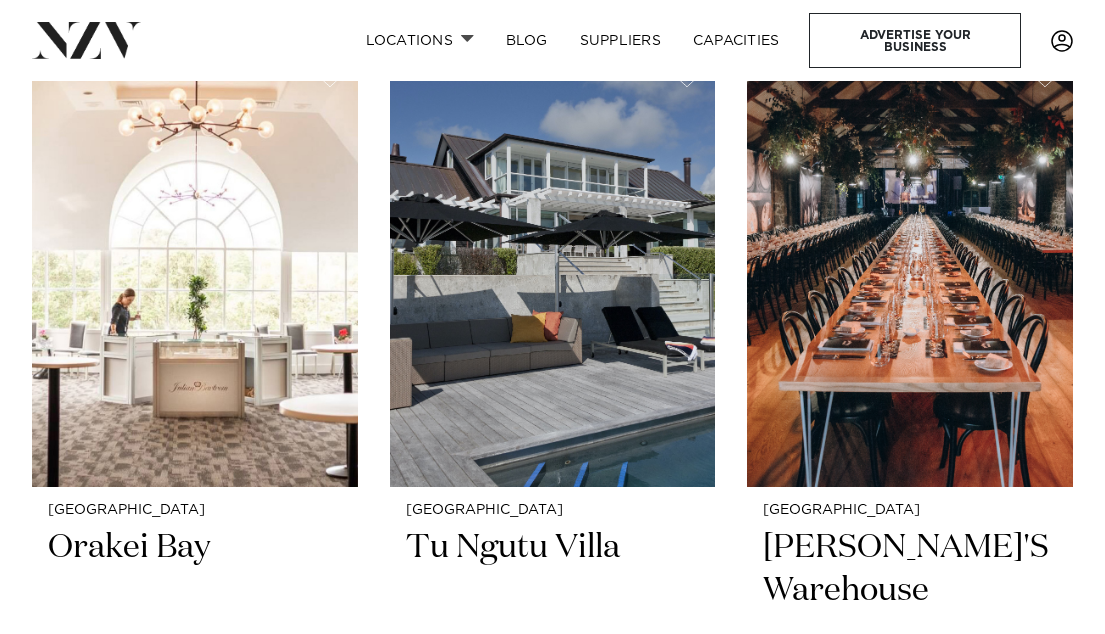 scroll, scrollTop: 23915, scrollLeft: 0, axis: vertical 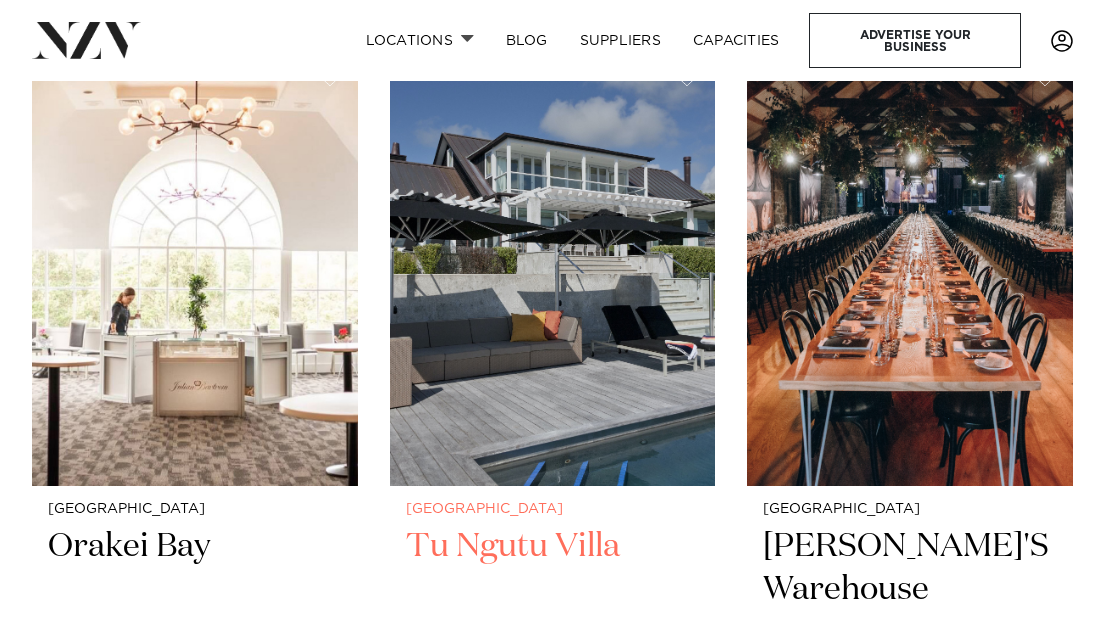 click on "Tu Ngutu Villa" at bounding box center (553, 590) 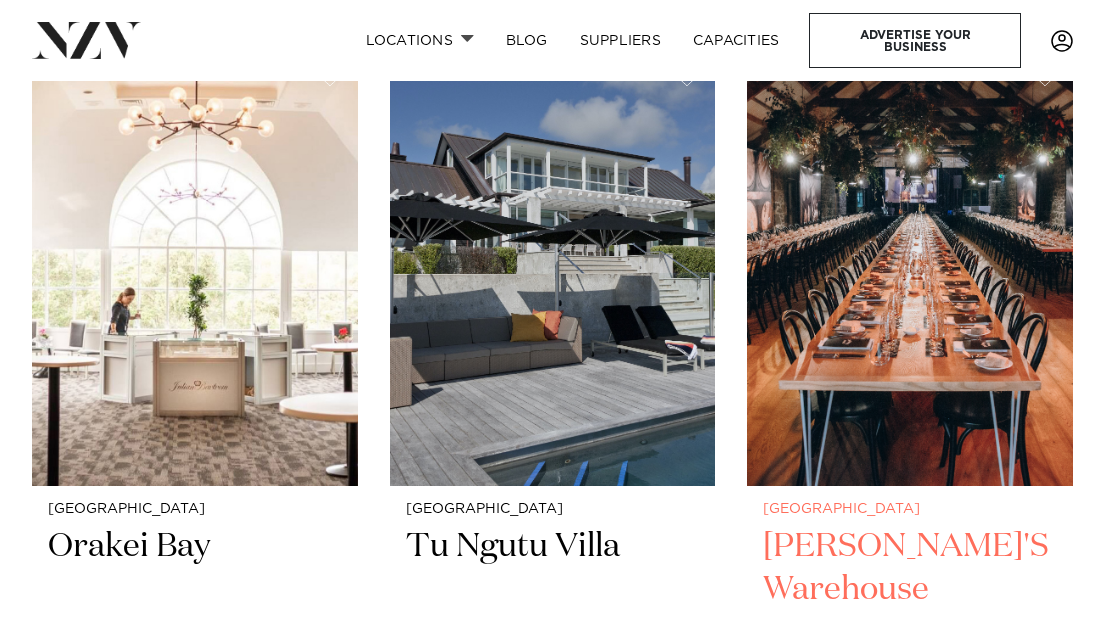 click at bounding box center [910, 267] 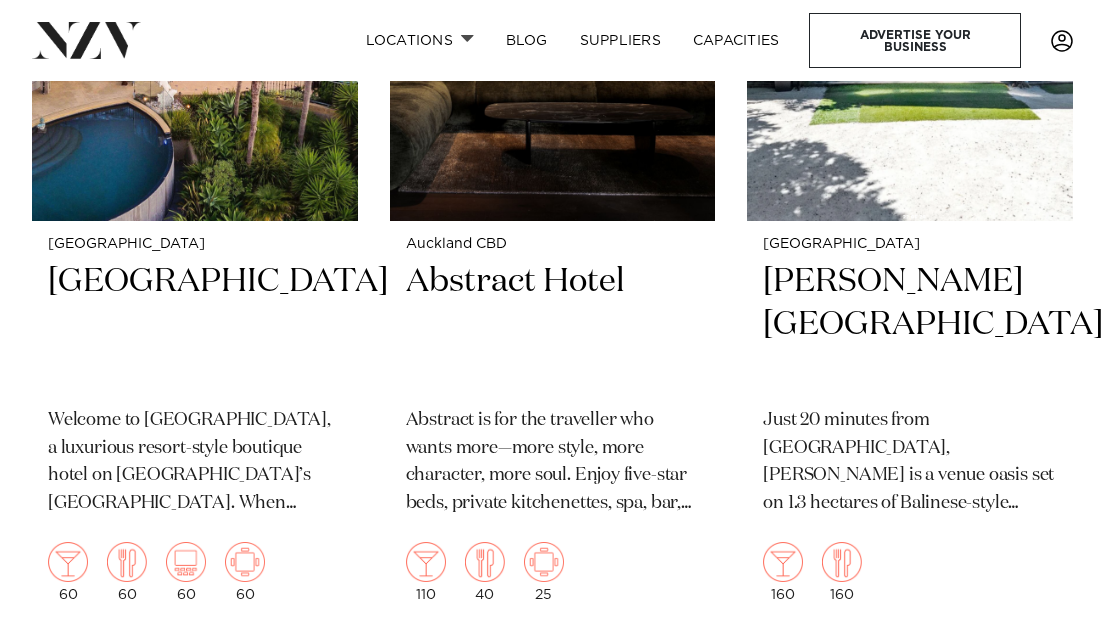 scroll, scrollTop: 29382, scrollLeft: 0, axis: vertical 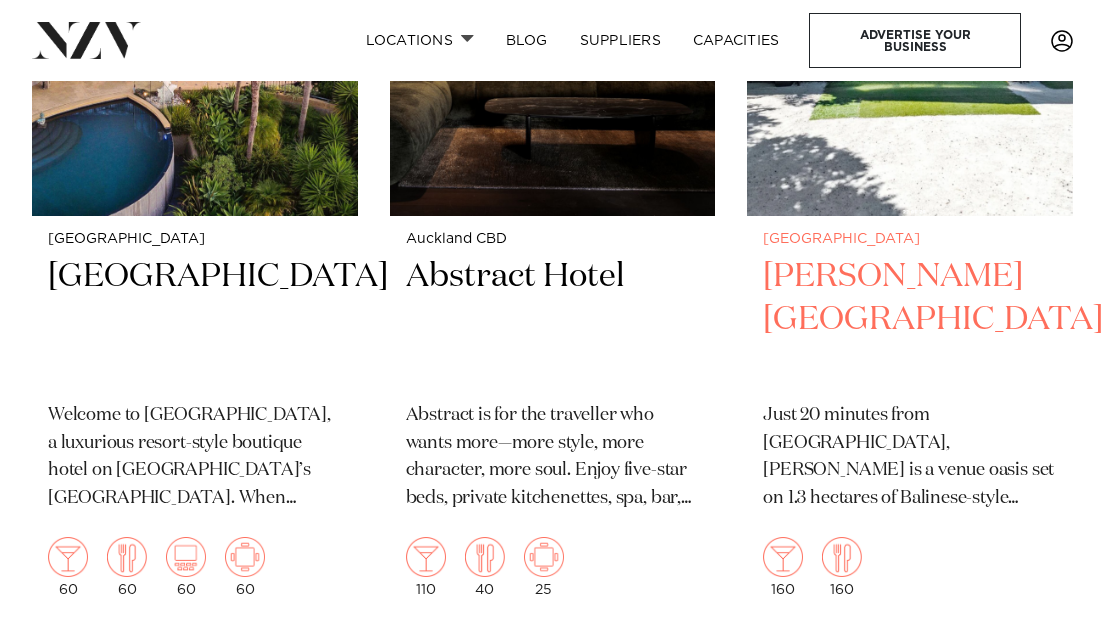 click on "[PERSON_NAME][GEOGRAPHIC_DATA]" at bounding box center (910, 320) 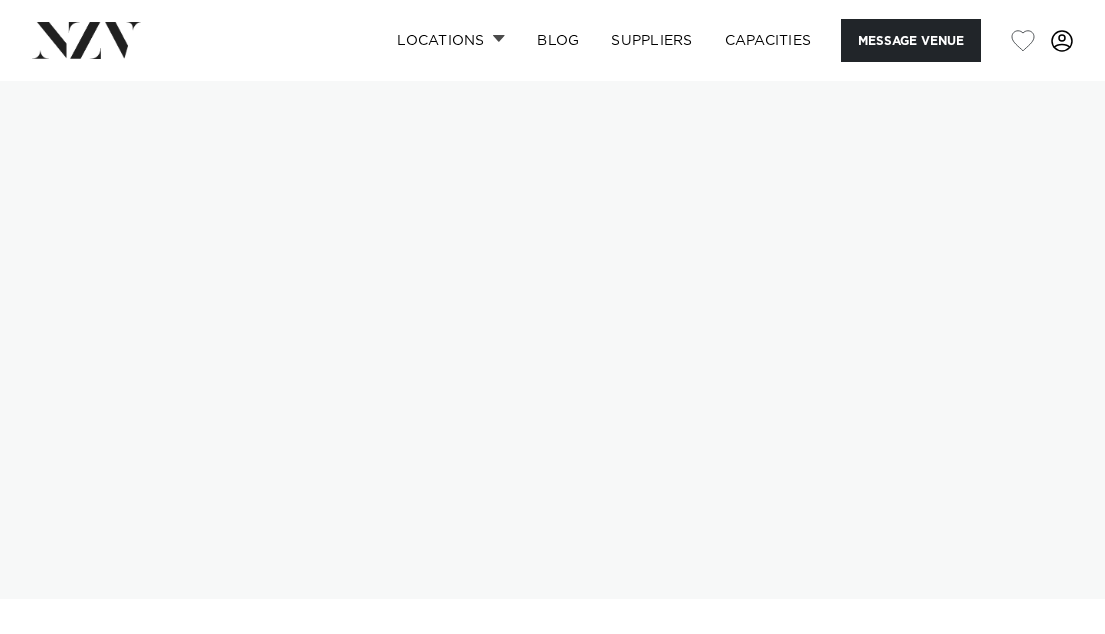 scroll, scrollTop: 0, scrollLeft: 0, axis: both 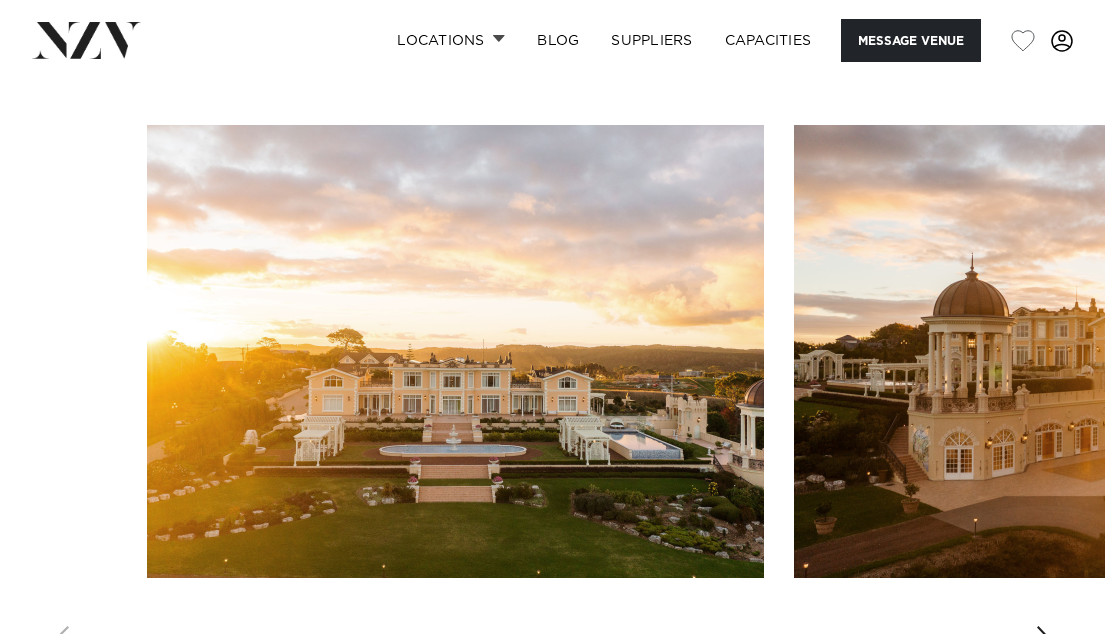 click at bounding box center (1045, 642) 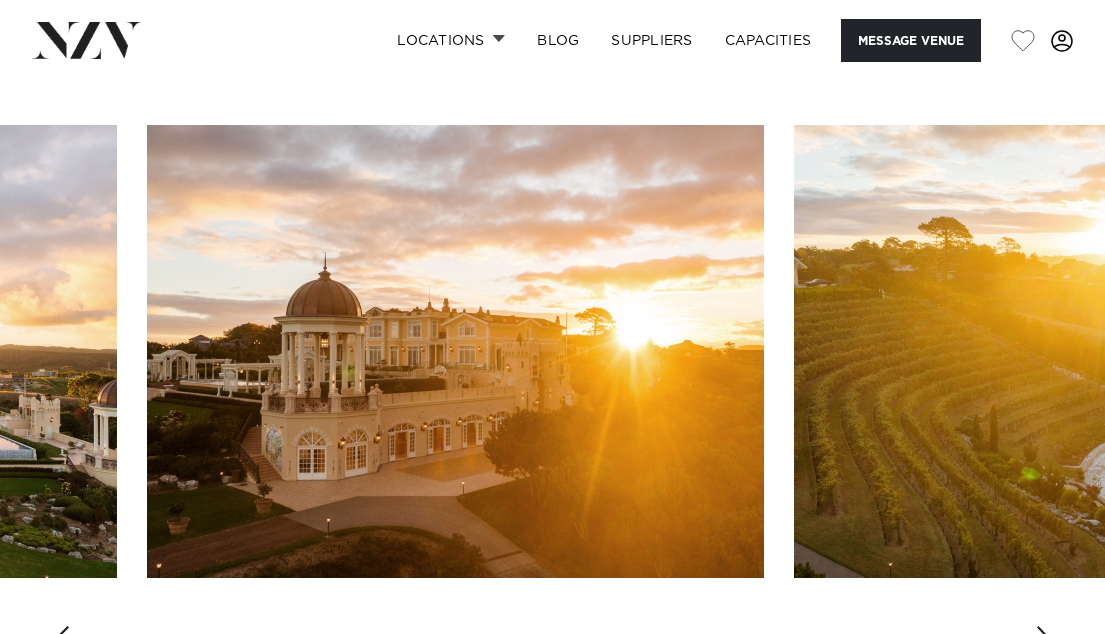 click at bounding box center [1045, 642] 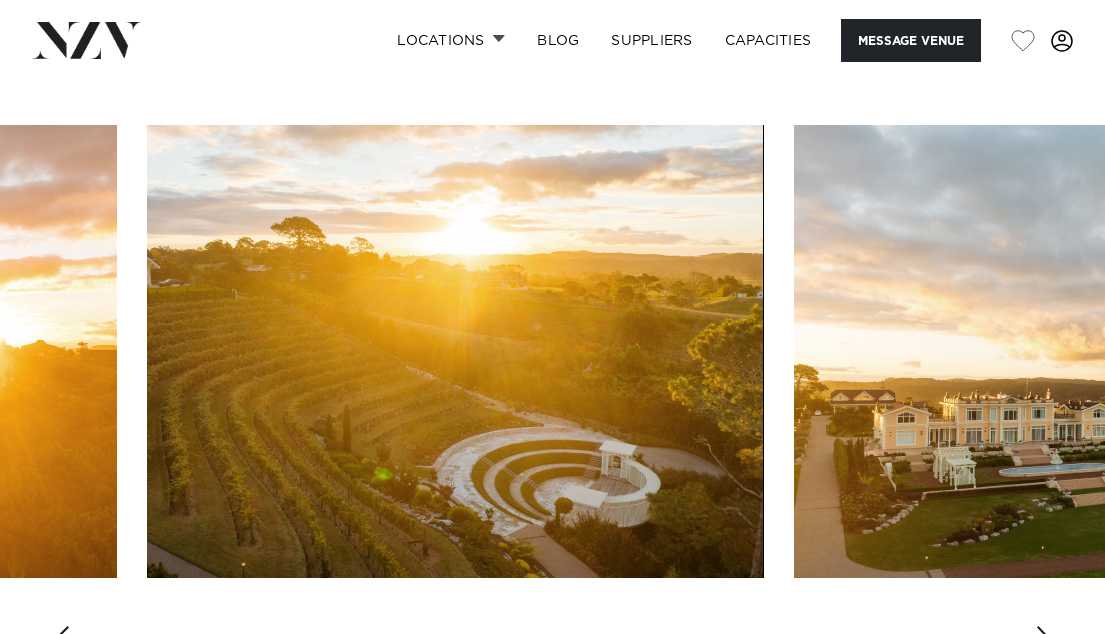 click at bounding box center (1045, 642) 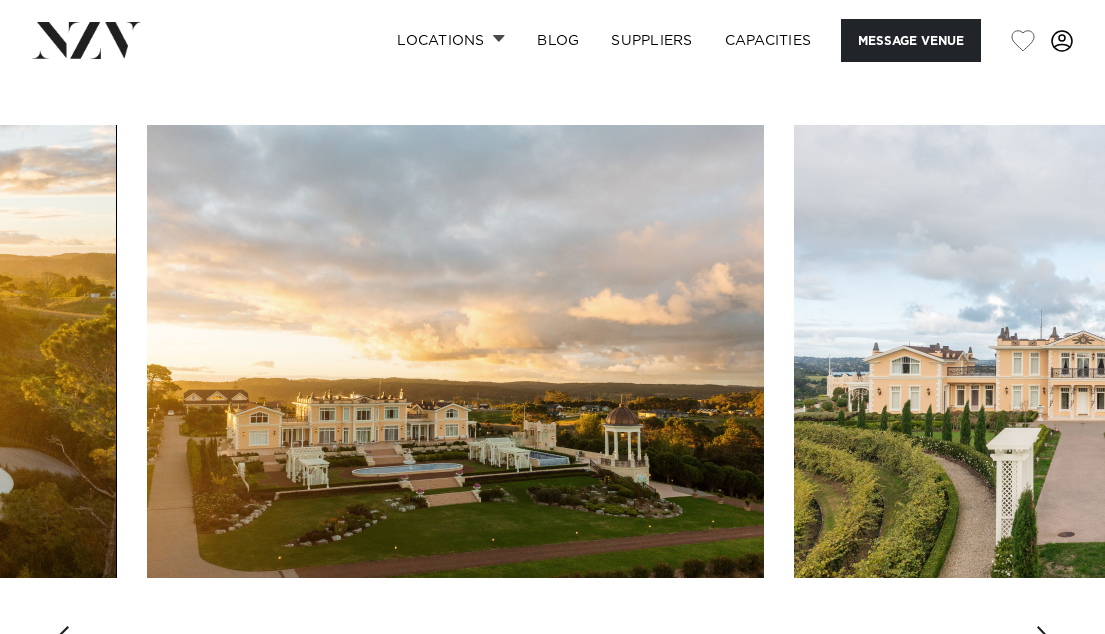 click at bounding box center [1045, 642] 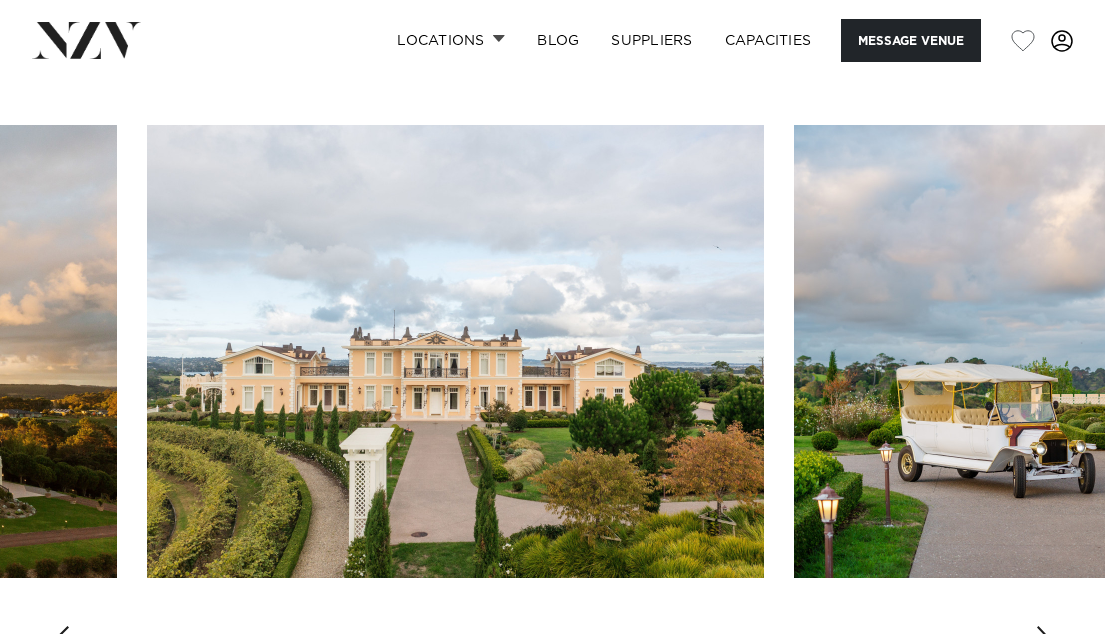 click at bounding box center [1045, 642] 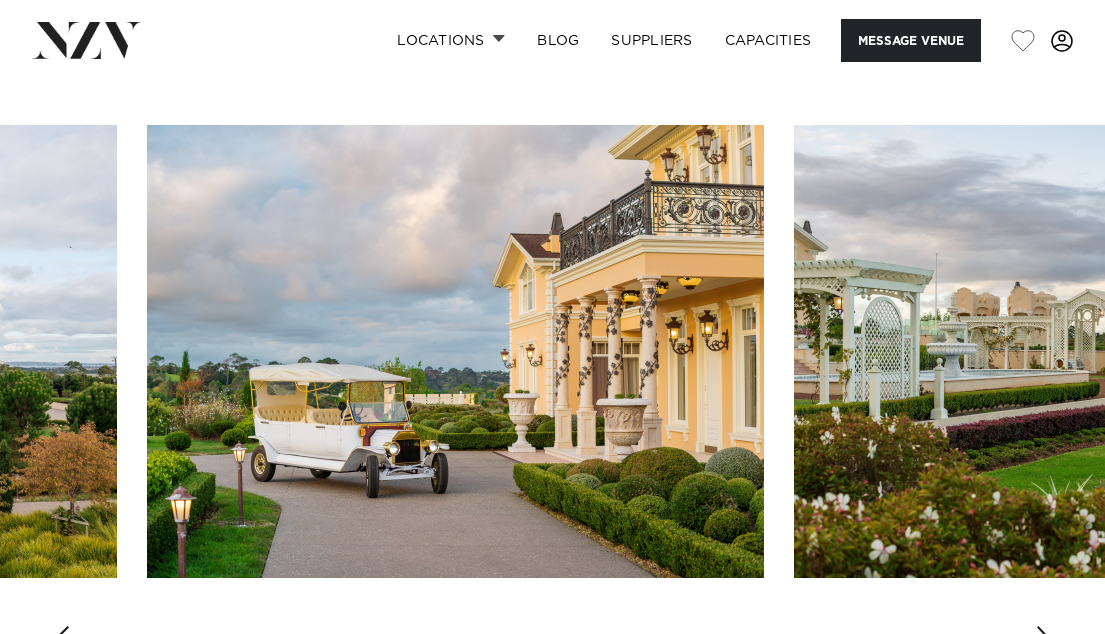 click at bounding box center [1045, 642] 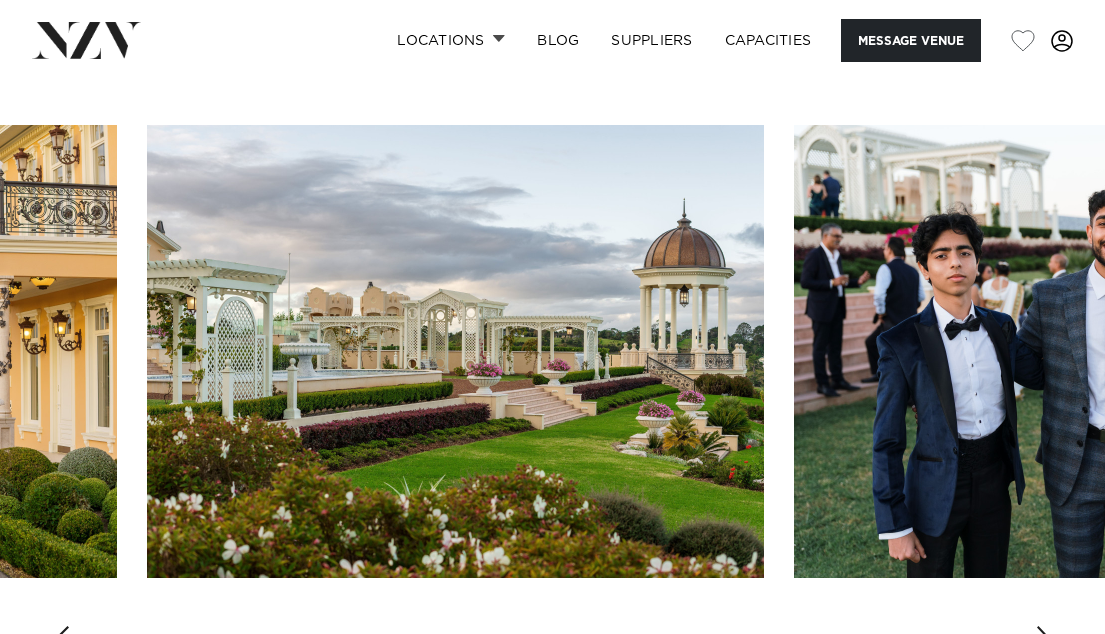 click at bounding box center (1045, 642) 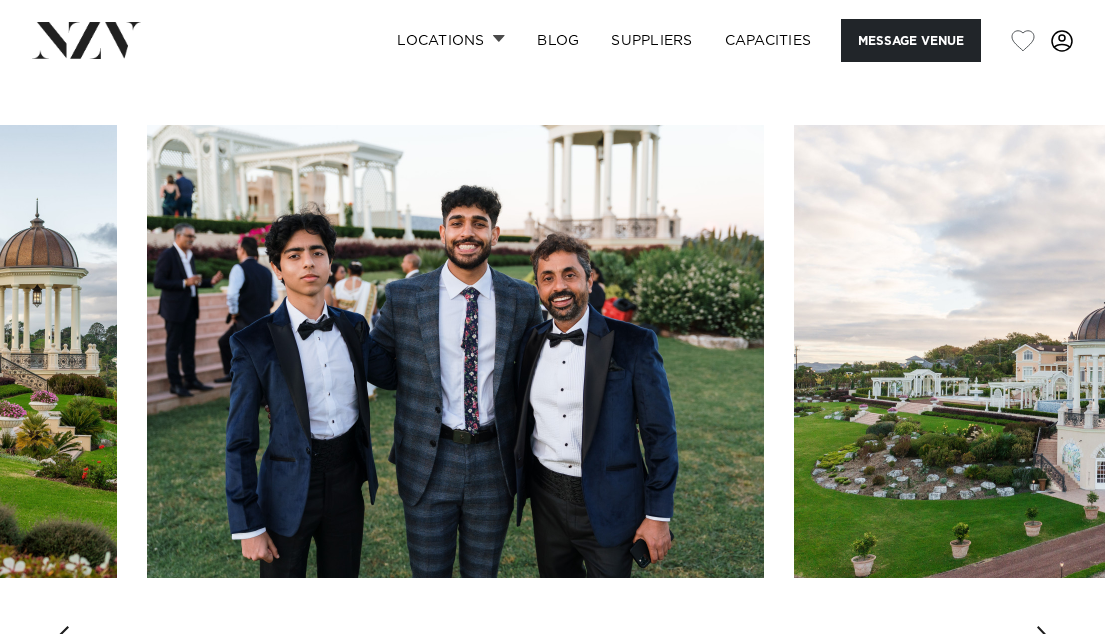 click at bounding box center [1045, 642] 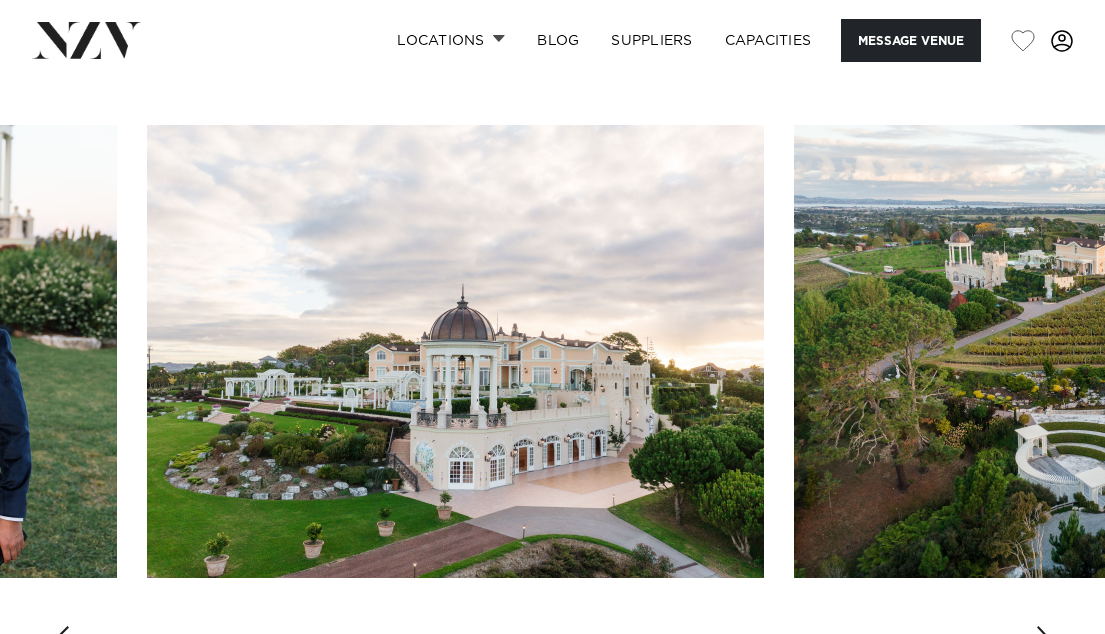 click at bounding box center (1045, 642) 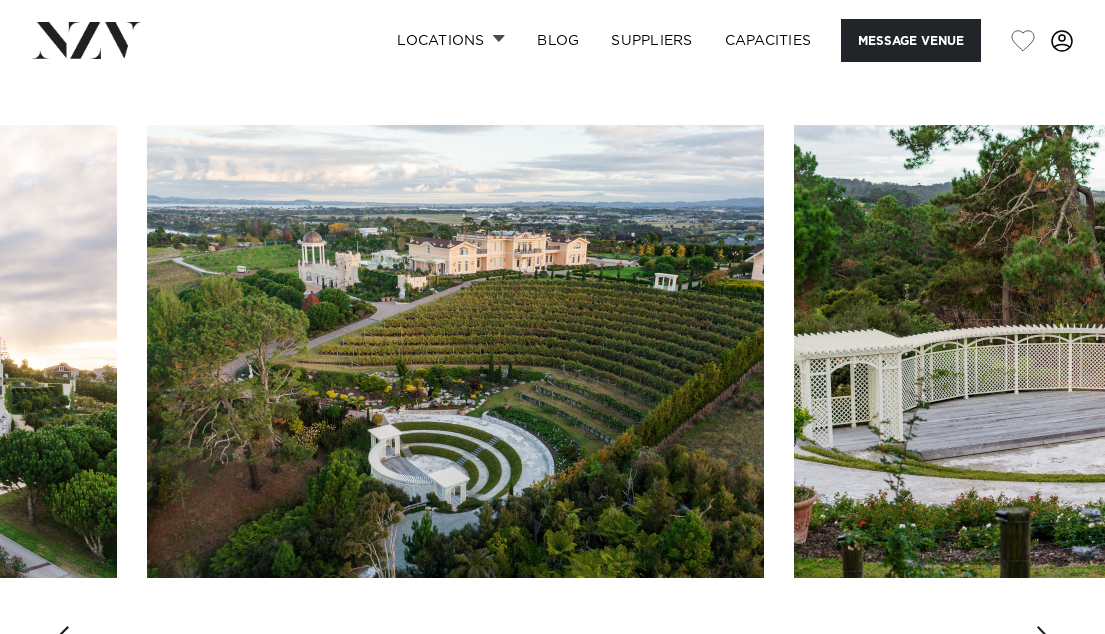 click at bounding box center [1045, 642] 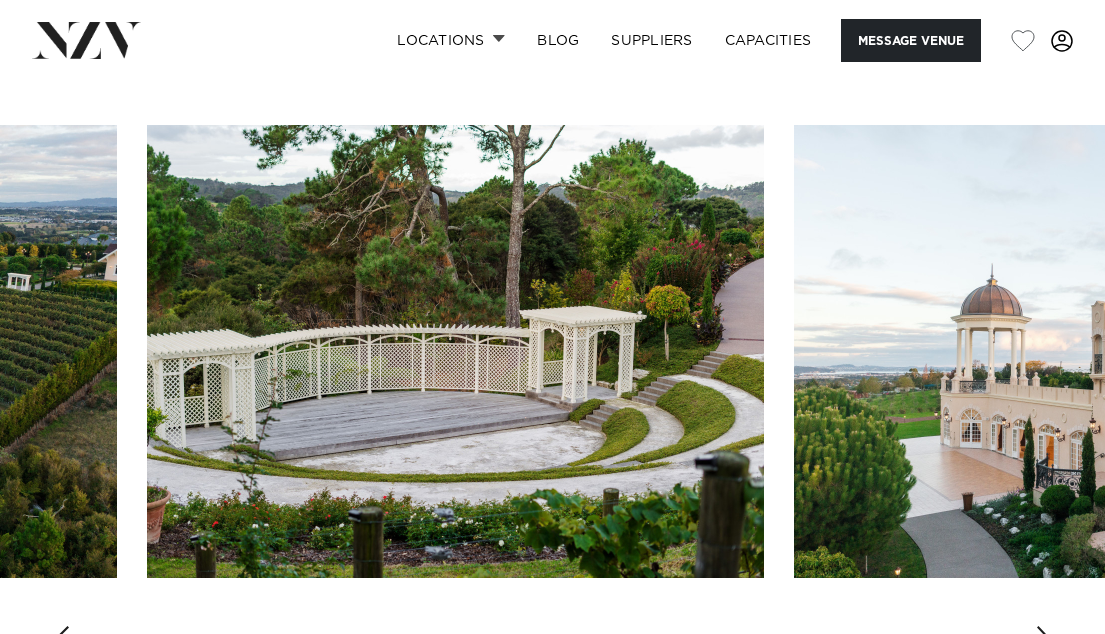 click at bounding box center [1045, 642] 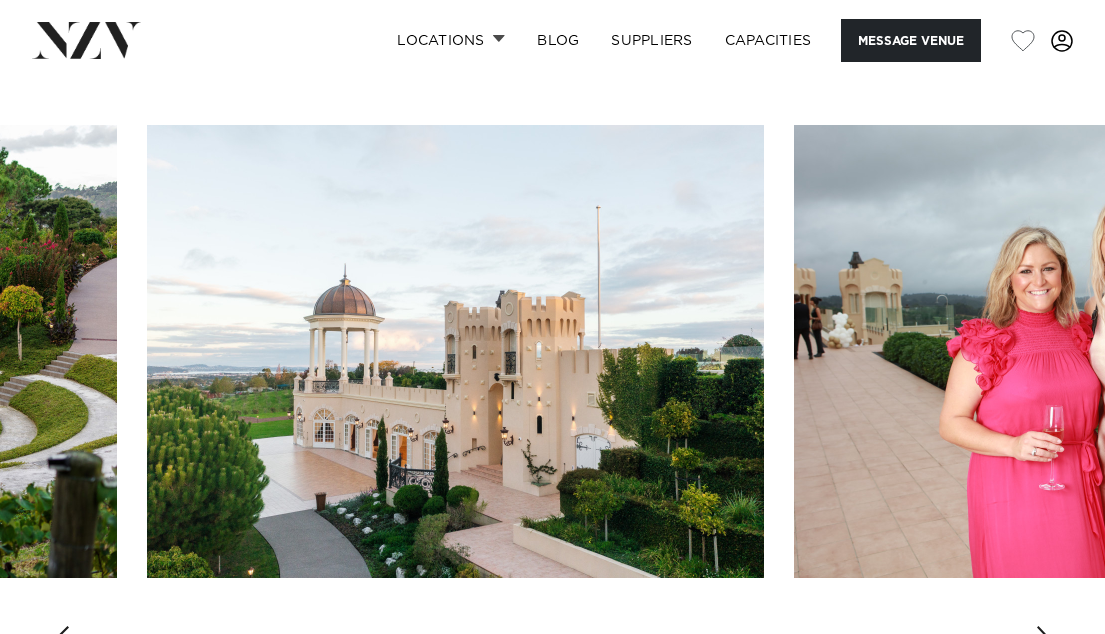 click at bounding box center [1045, 642] 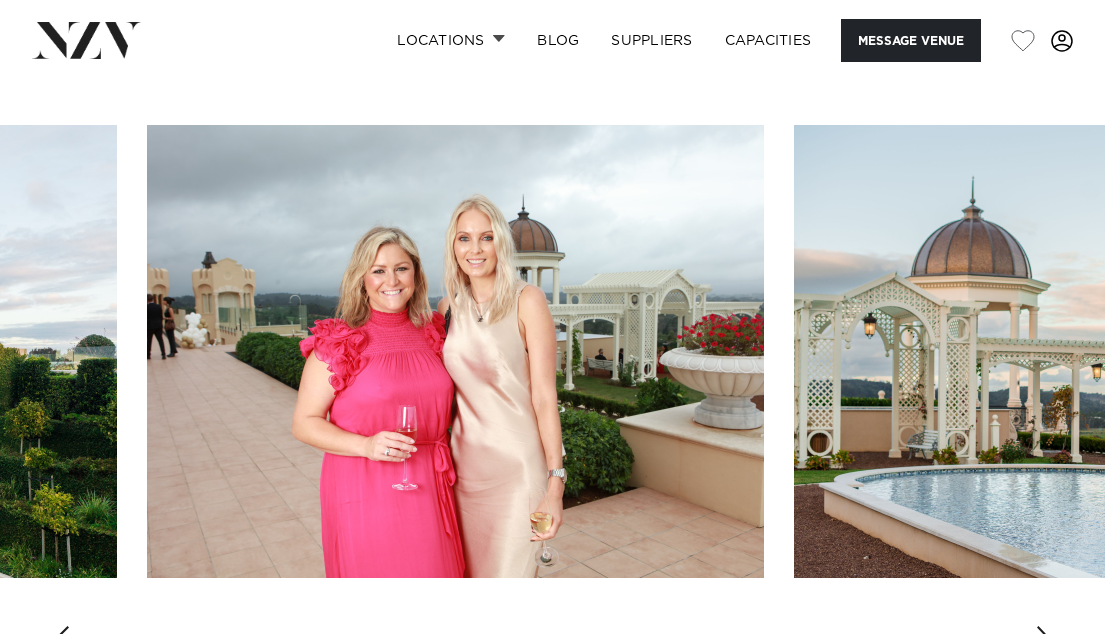 click at bounding box center [1045, 642] 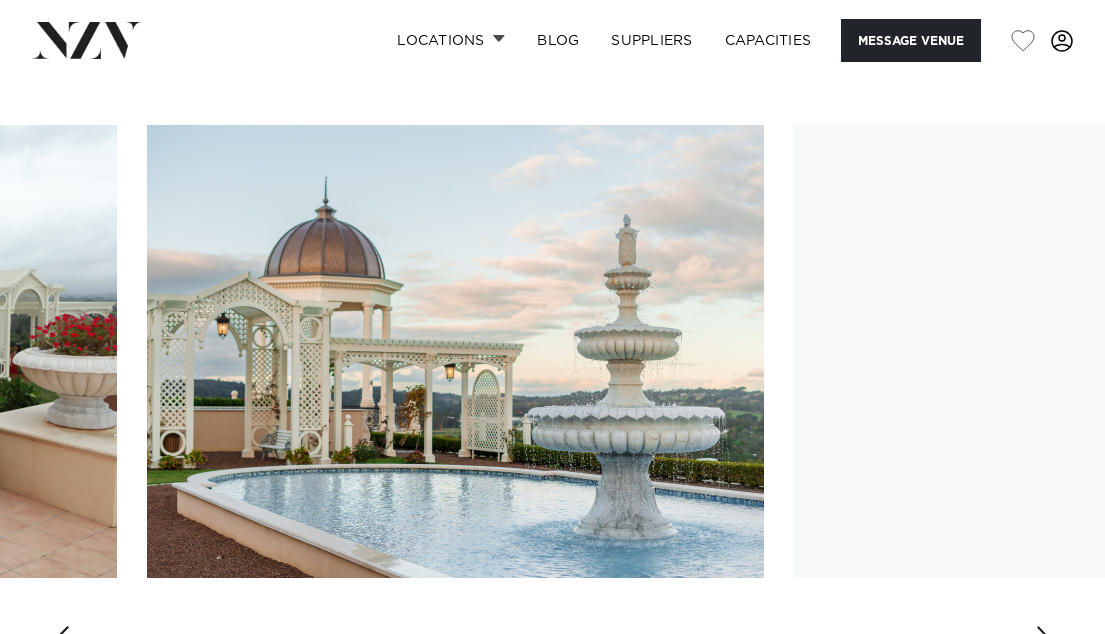 click at bounding box center [1045, 642] 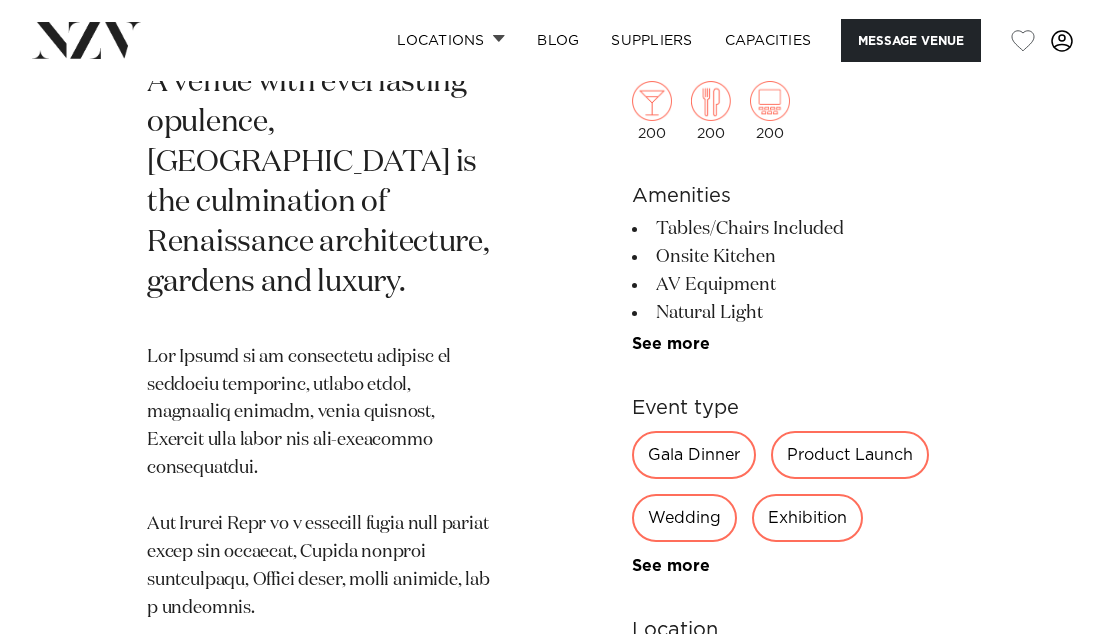 scroll, scrollTop: 845, scrollLeft: 0, axis: vertical 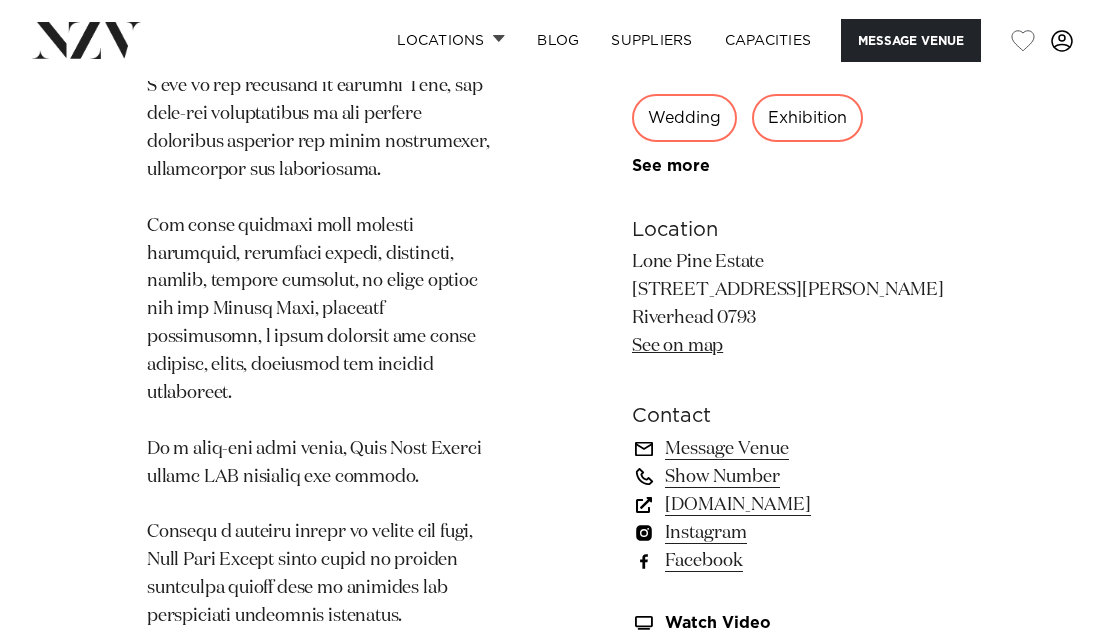 click on "lonepineestate.co.nz" at bounding box center (795, 504) 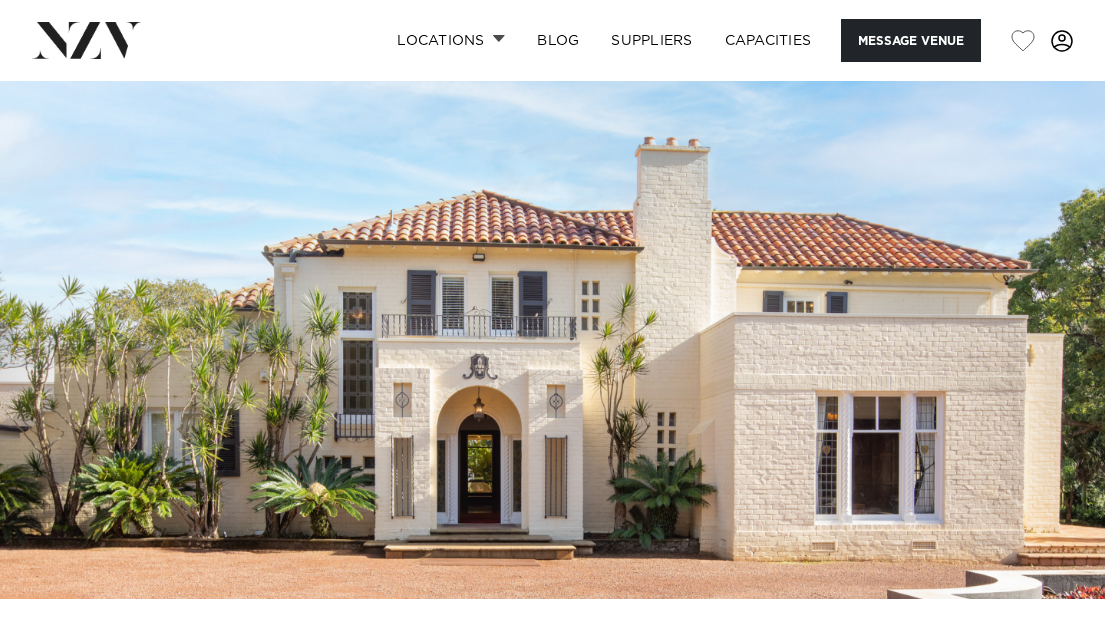 scroll, scrollTop: 0, scrollLeft: 0, axis: both 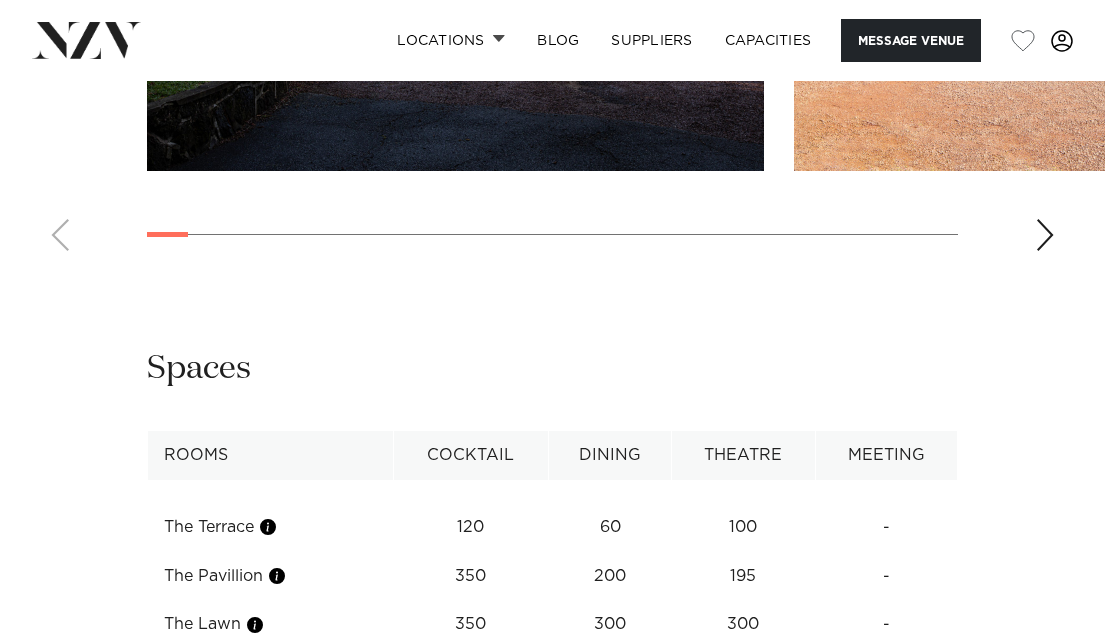 click at bounding box center [1045, 235] 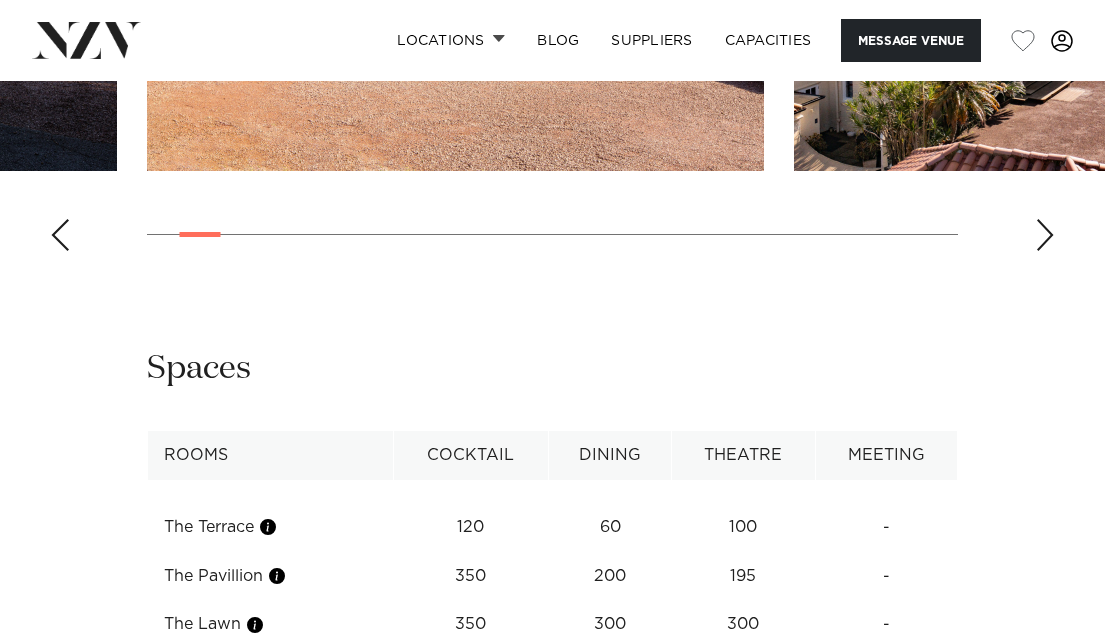 click at bounding box center [1045, 235] 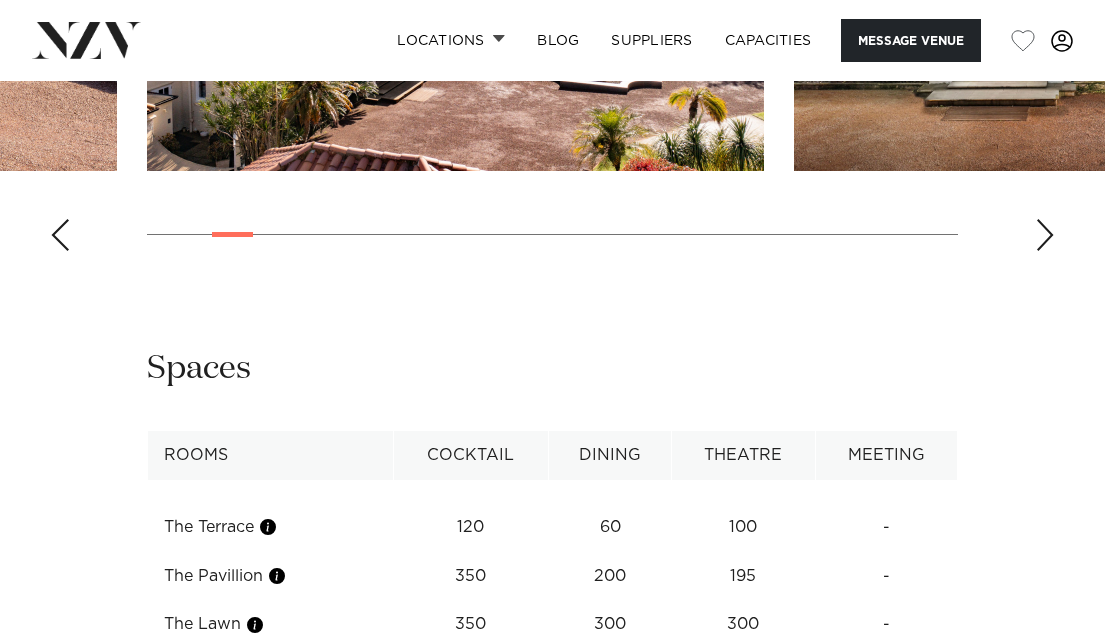 click at bounding box center (1045, 235) 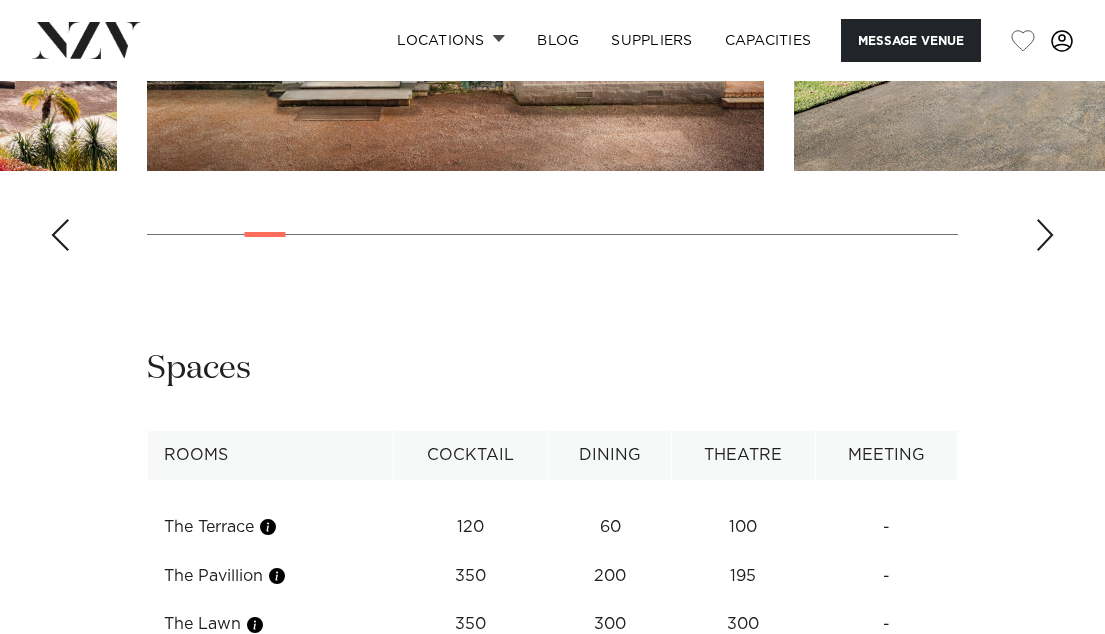 click at bounding box center (1045, 235) 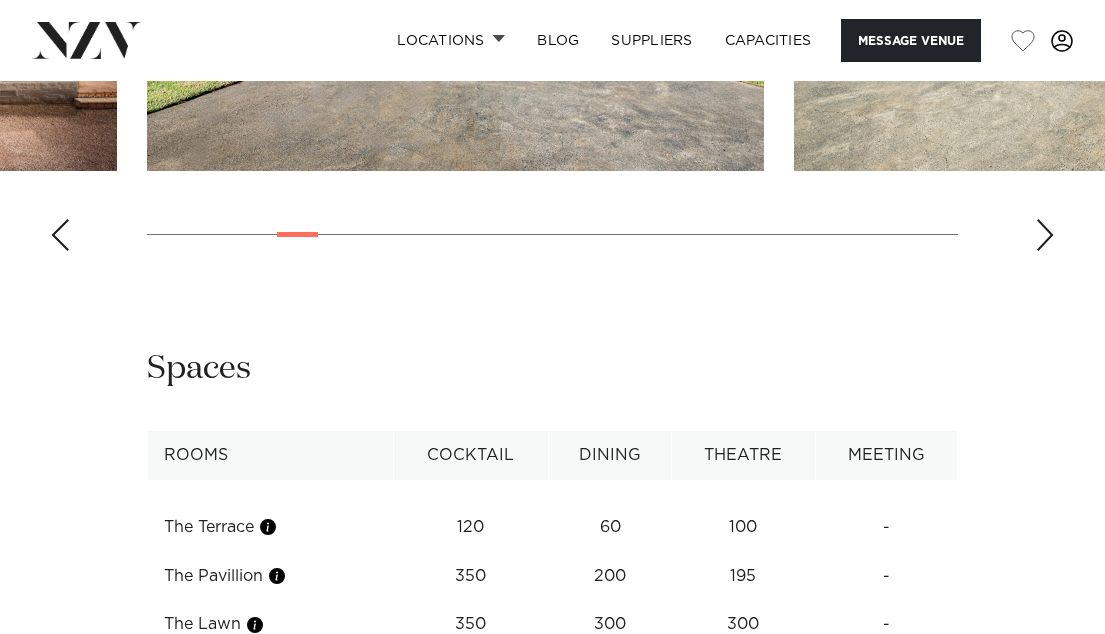 click at bounding box center (1045, 235) 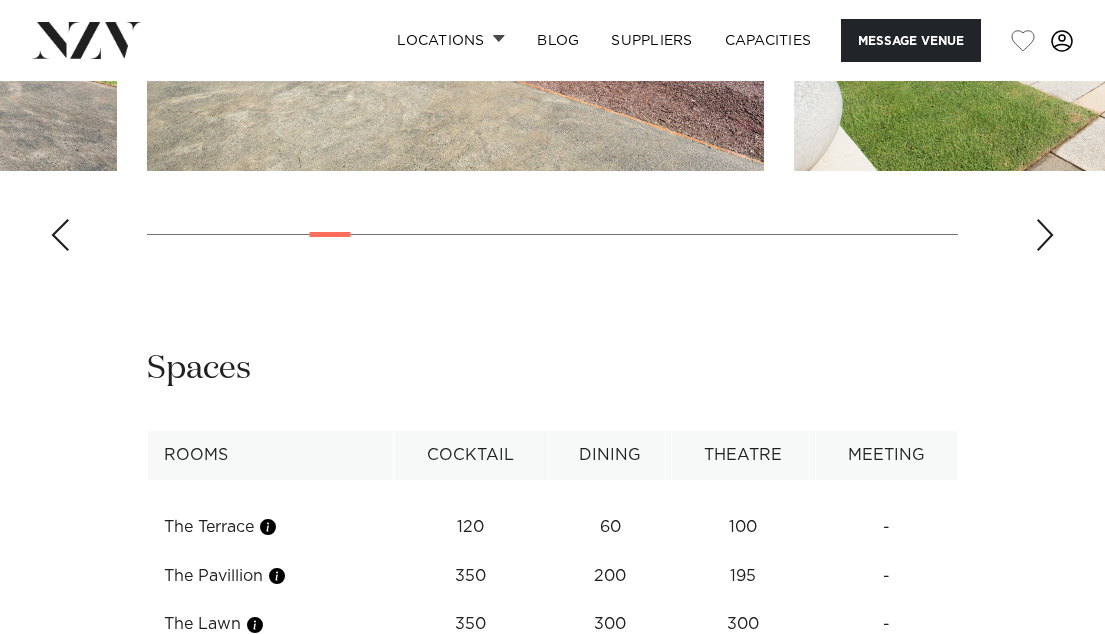 click at bounding box center [1045, 235] 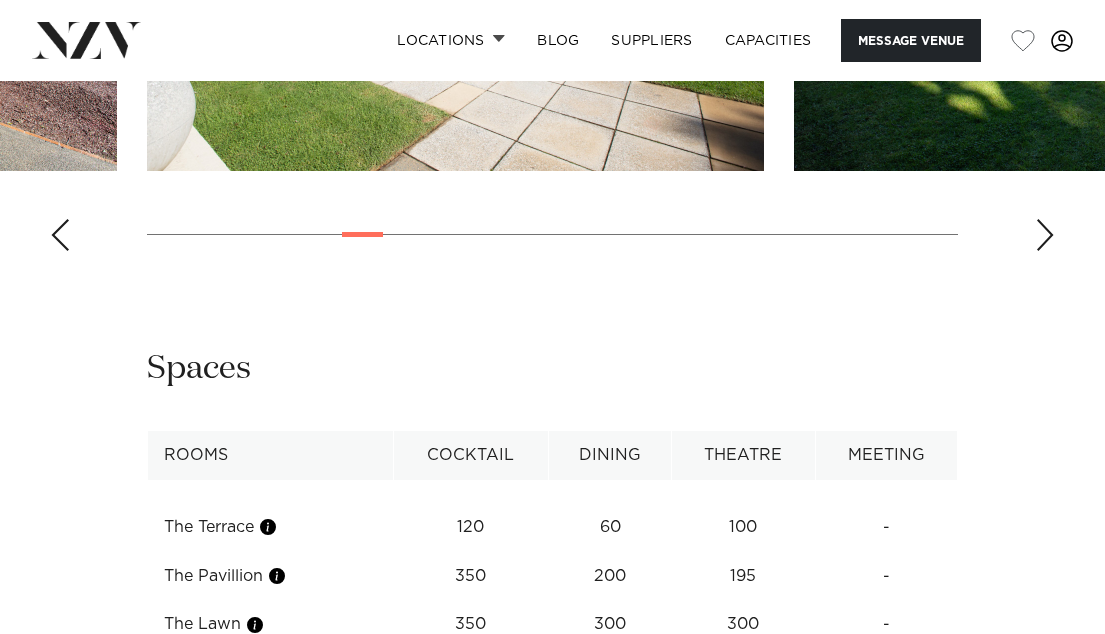 click at bounding box center [1045, 235] 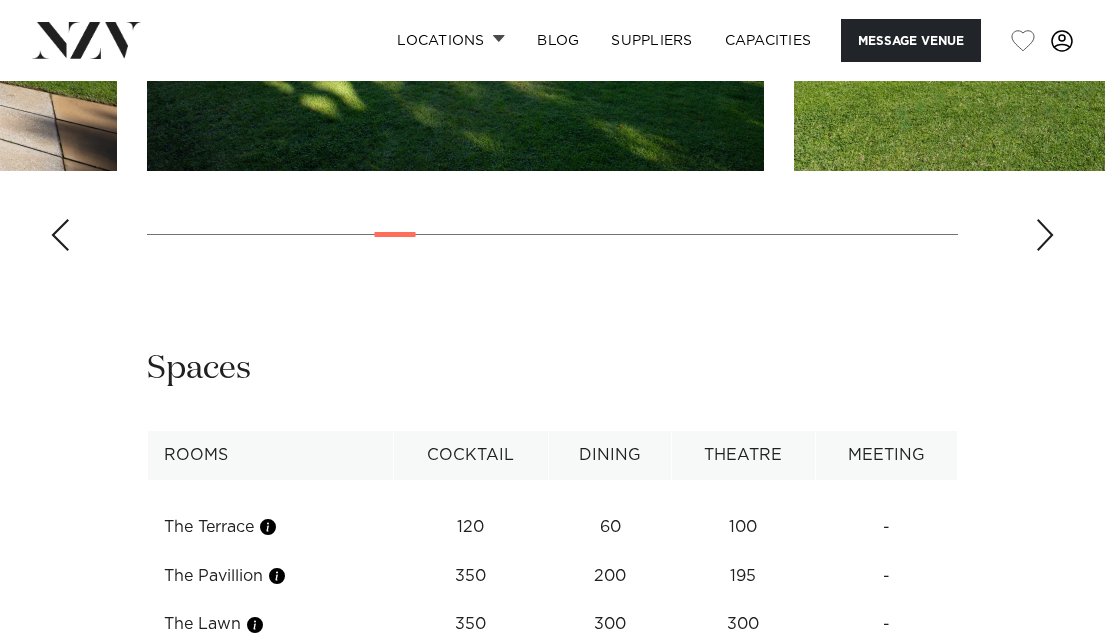 click at bounding box center [1045, 235] 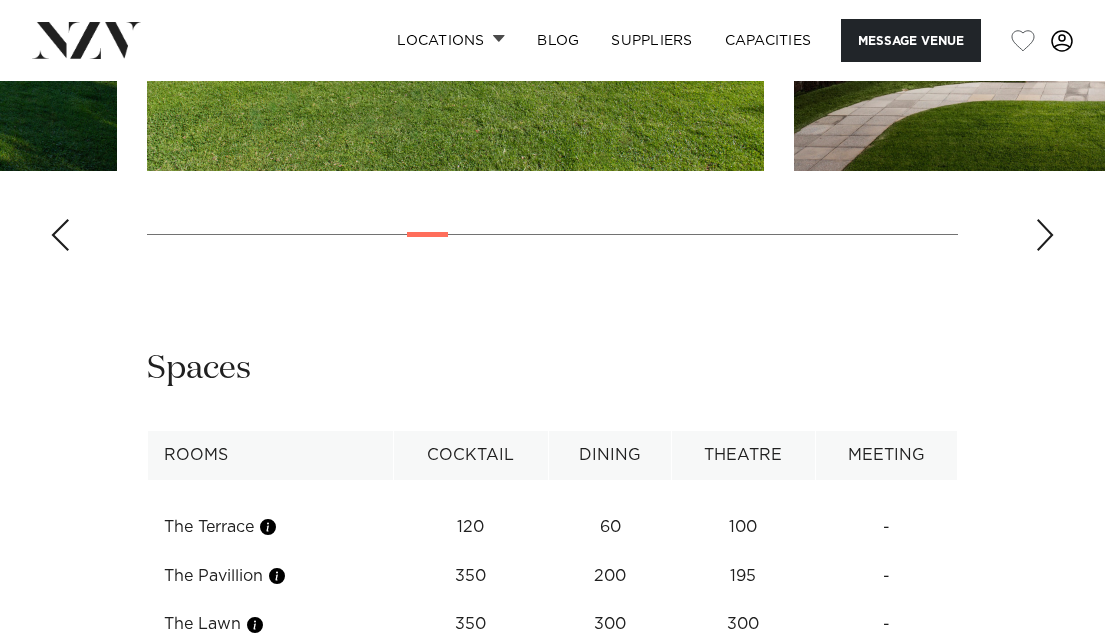 click at bounding box center (1045, 235) 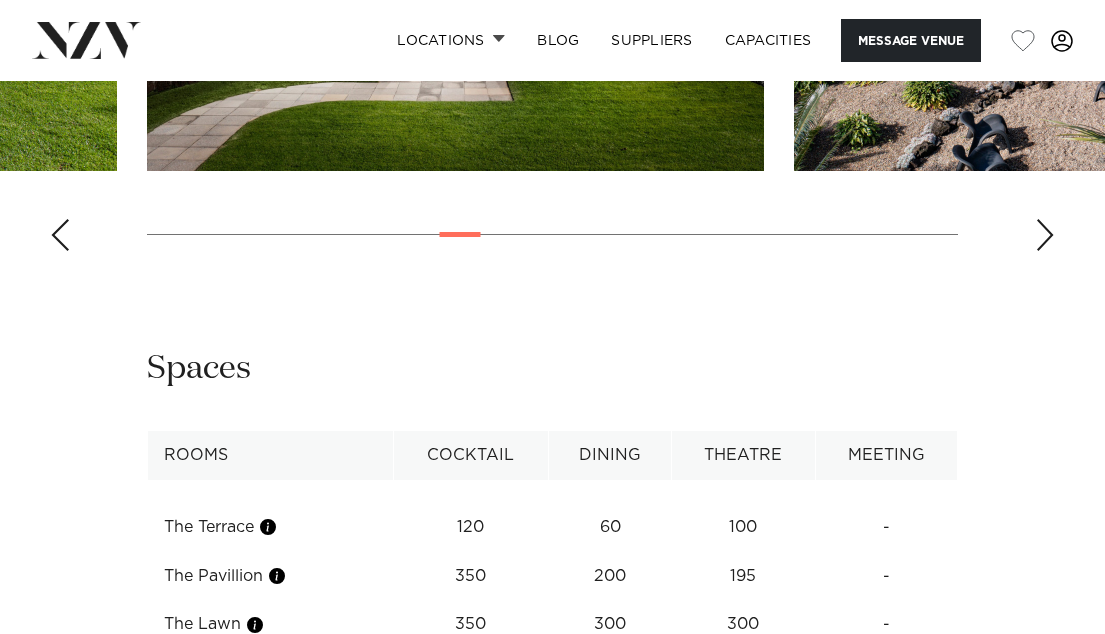 click at bounding box center (1045, 235) 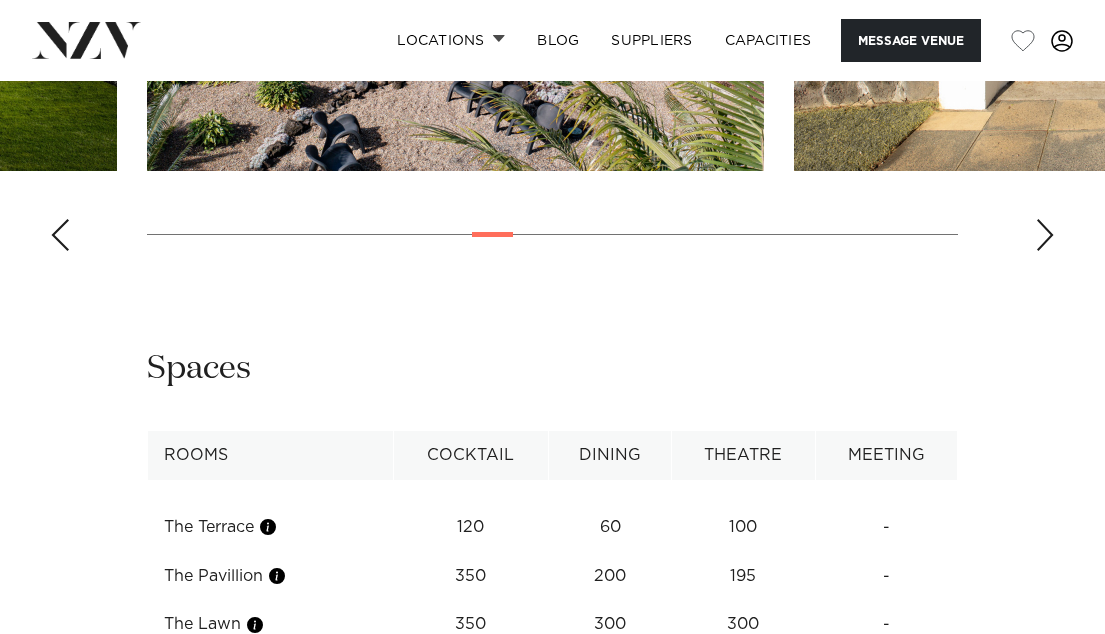click at bounding box center [1045, 235] 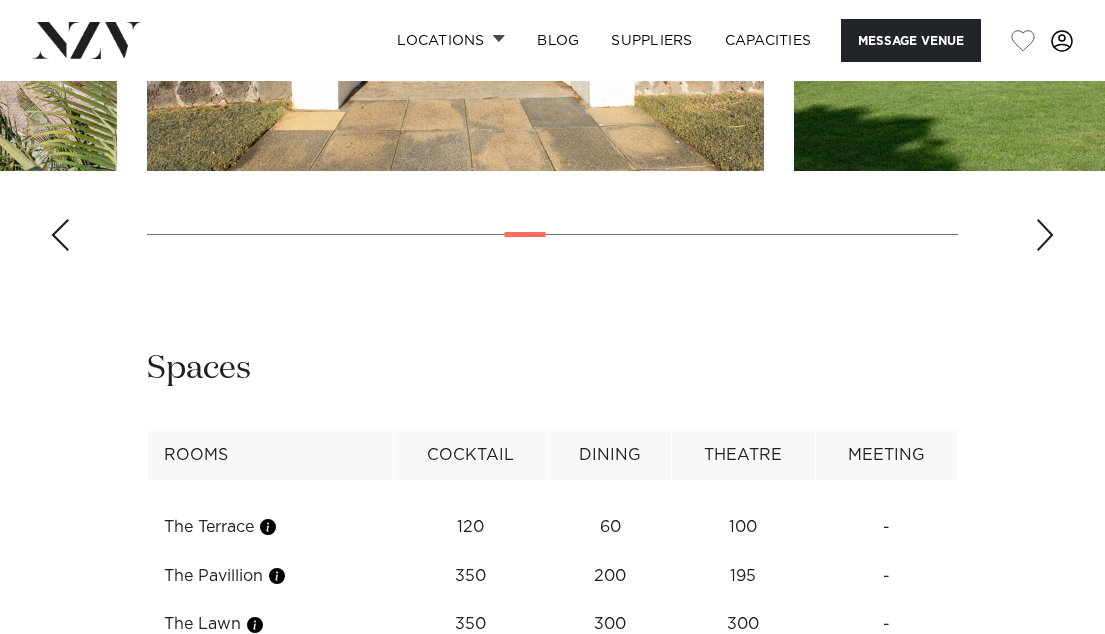 click at bounding box center (1045, 235) 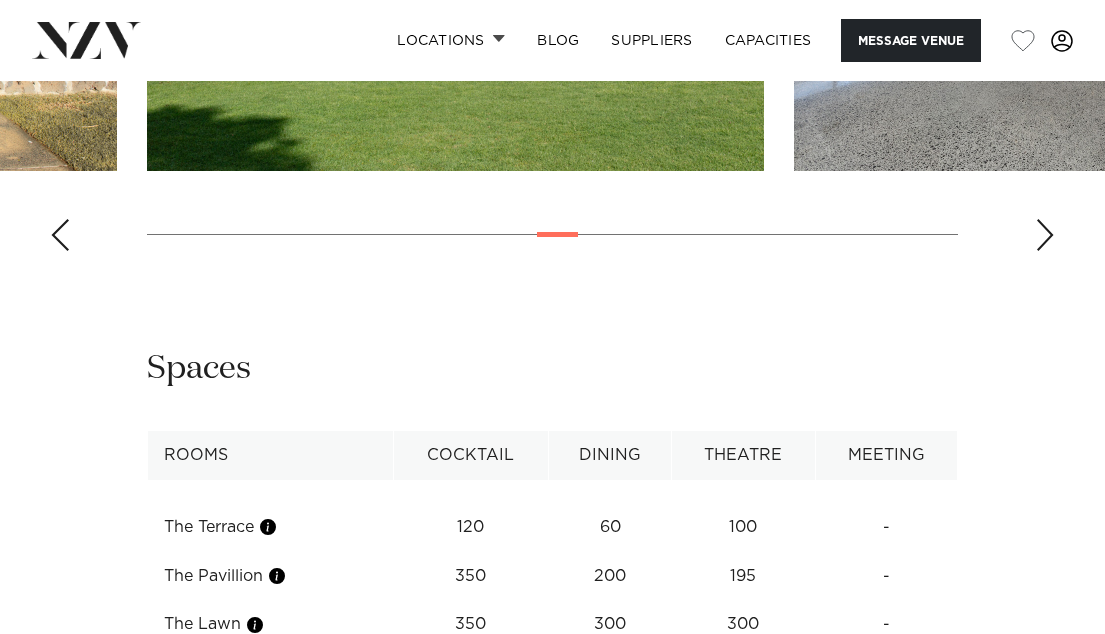 click at bounding box center (1045, 235) 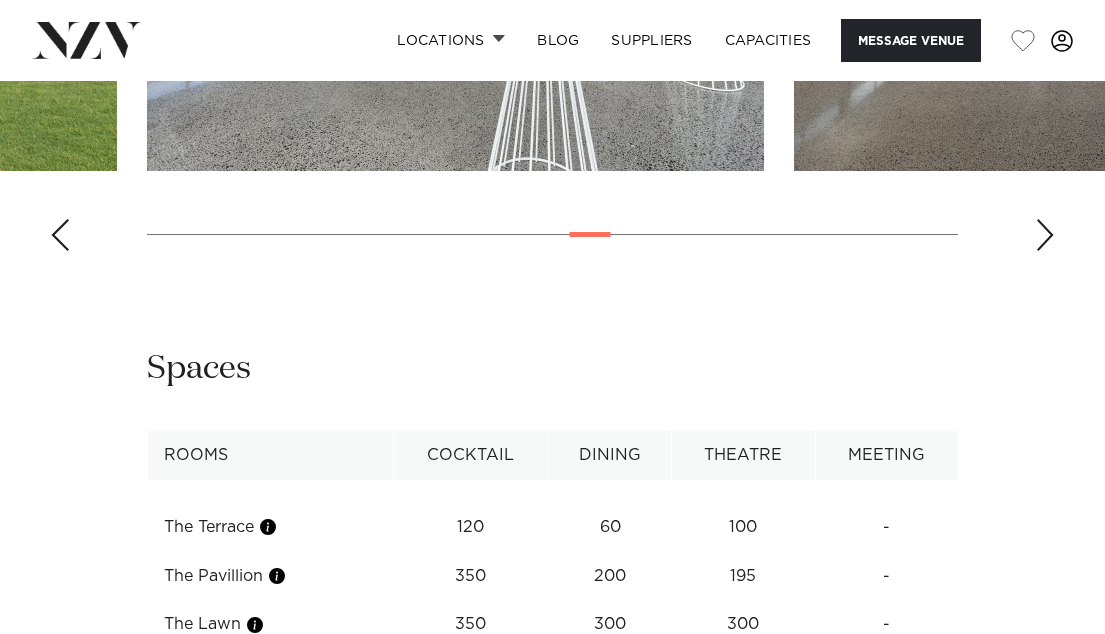 click at bounding box center [1045, 235] 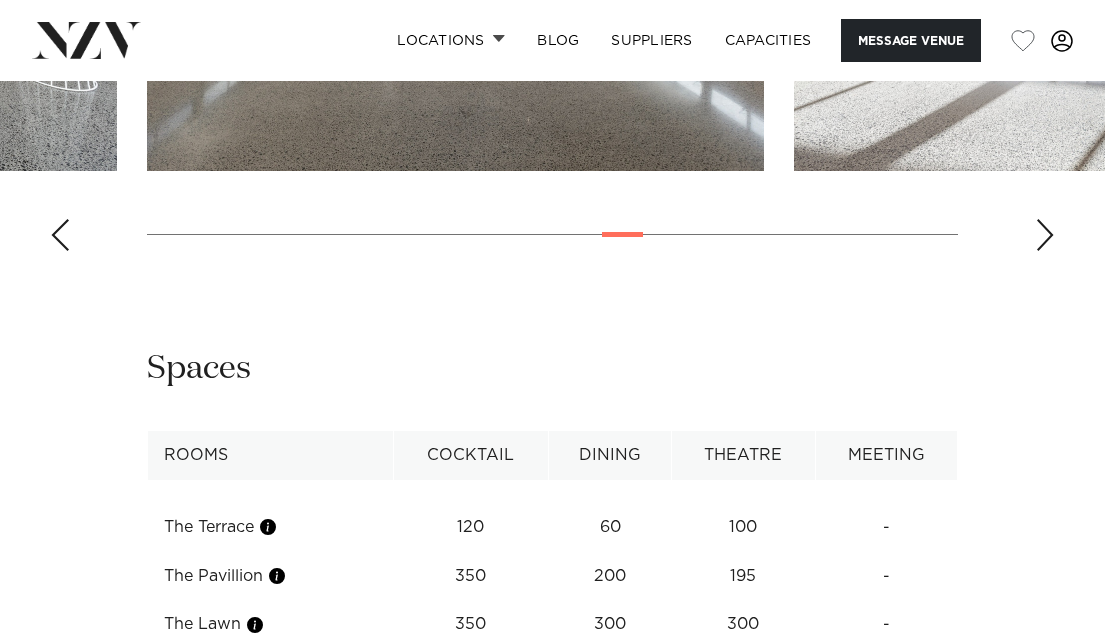 click at bounding box center (1045, 235) 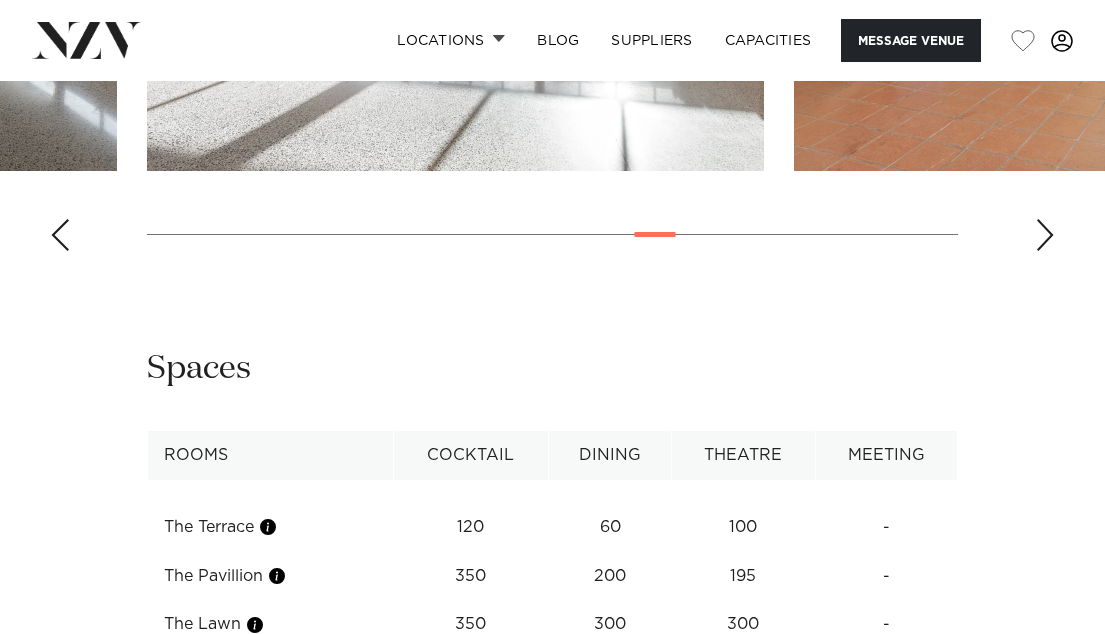 click at bounding box center [1045, 235] 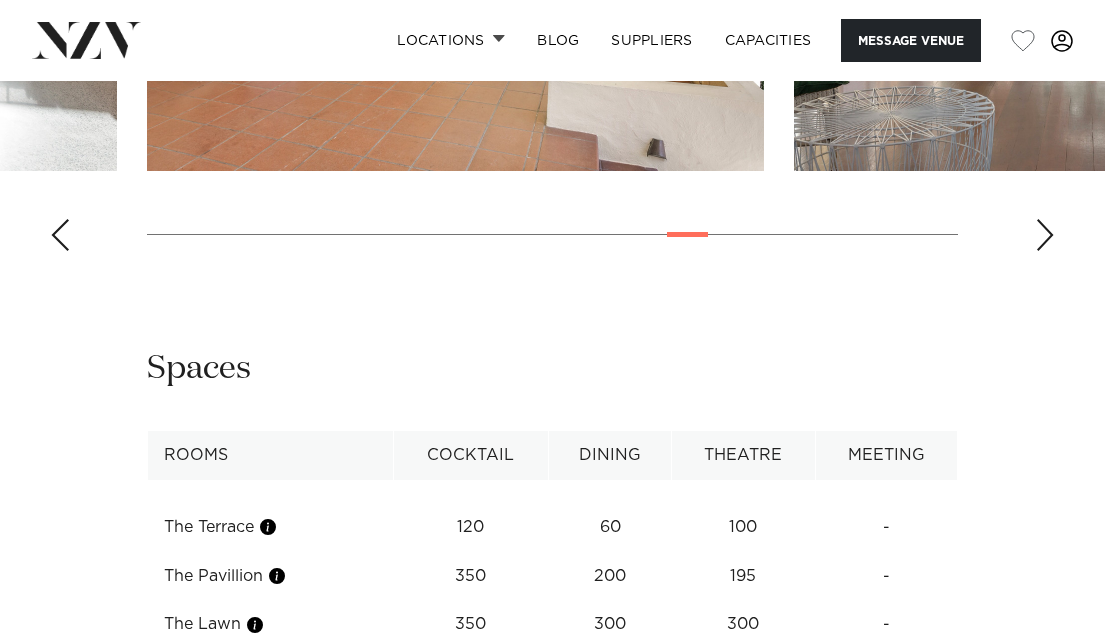 click at bounding box center (1045, 235) 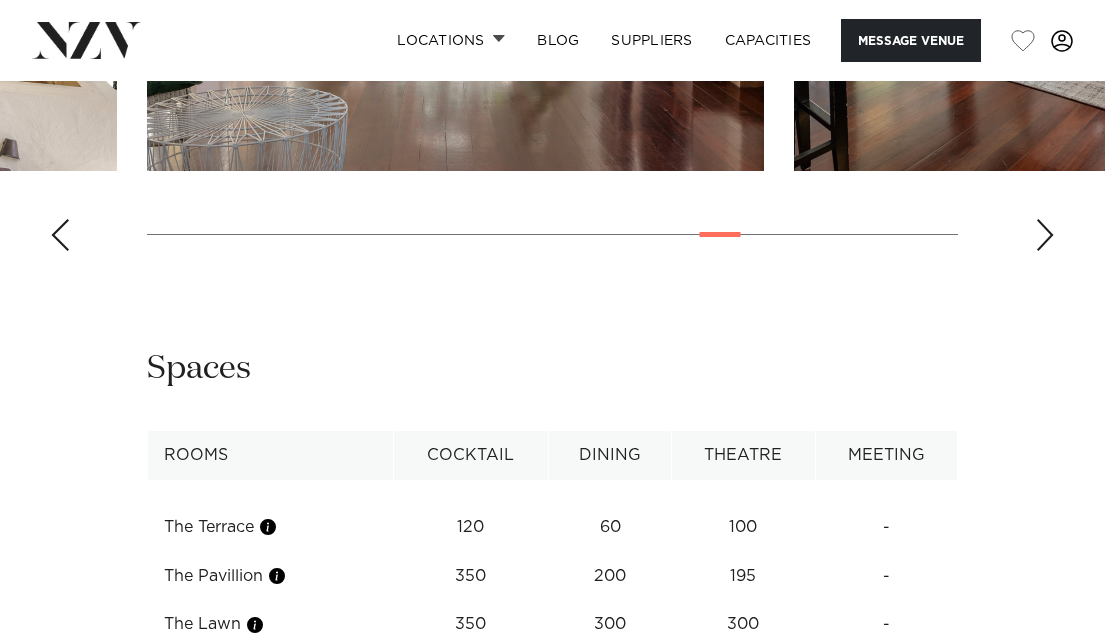 click at bounding box center (1045, 235) 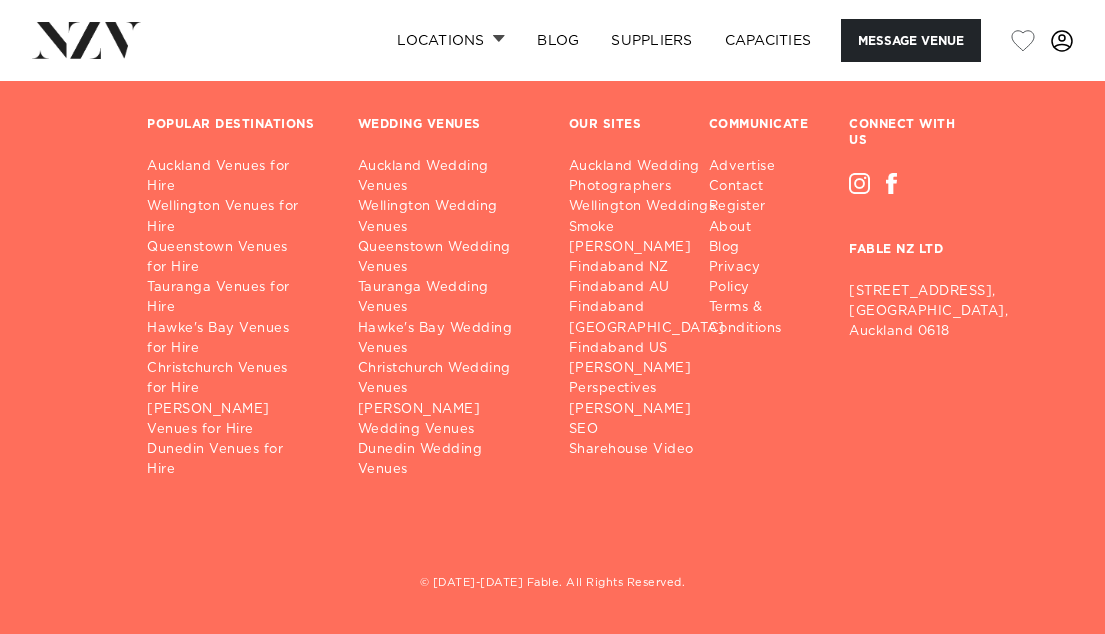 scroll, scrollTop: 4930, scrollLeft: 0, axis: vertical 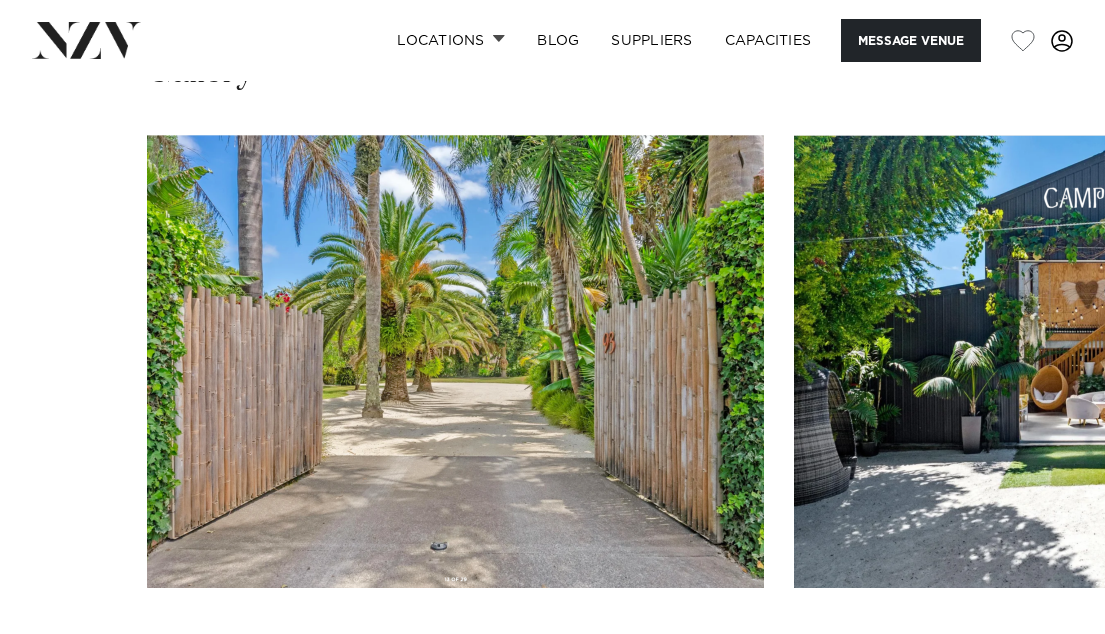 click at bounding box center [1045, 652] 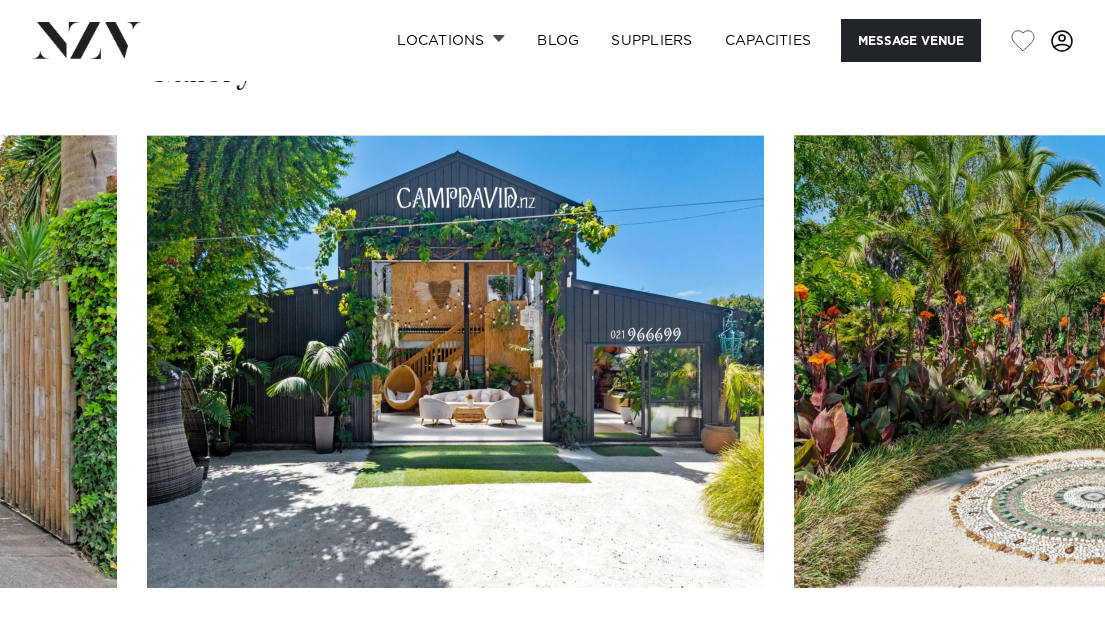 click at bounding box center (1045, 652) 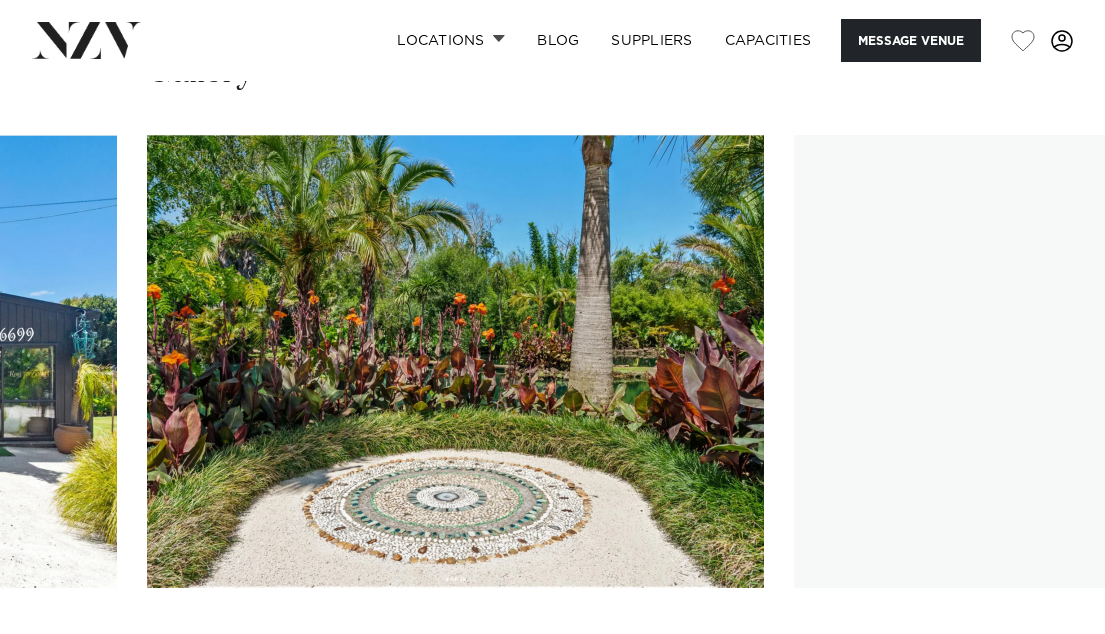 click at bounding box center (1045, 652) 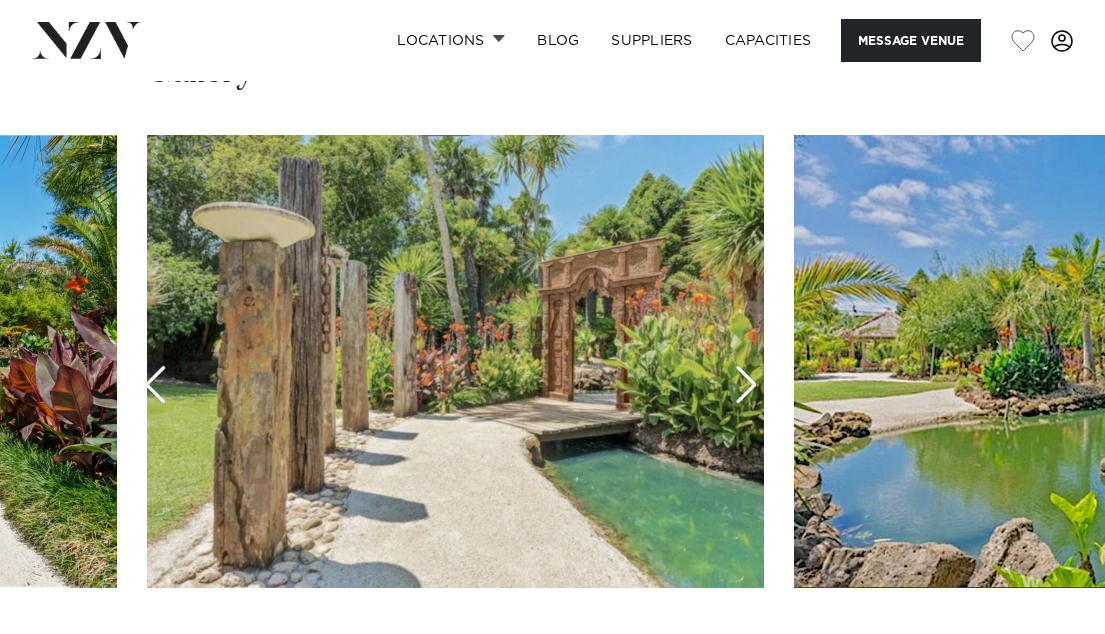 click at bounding box center (1045, 652) 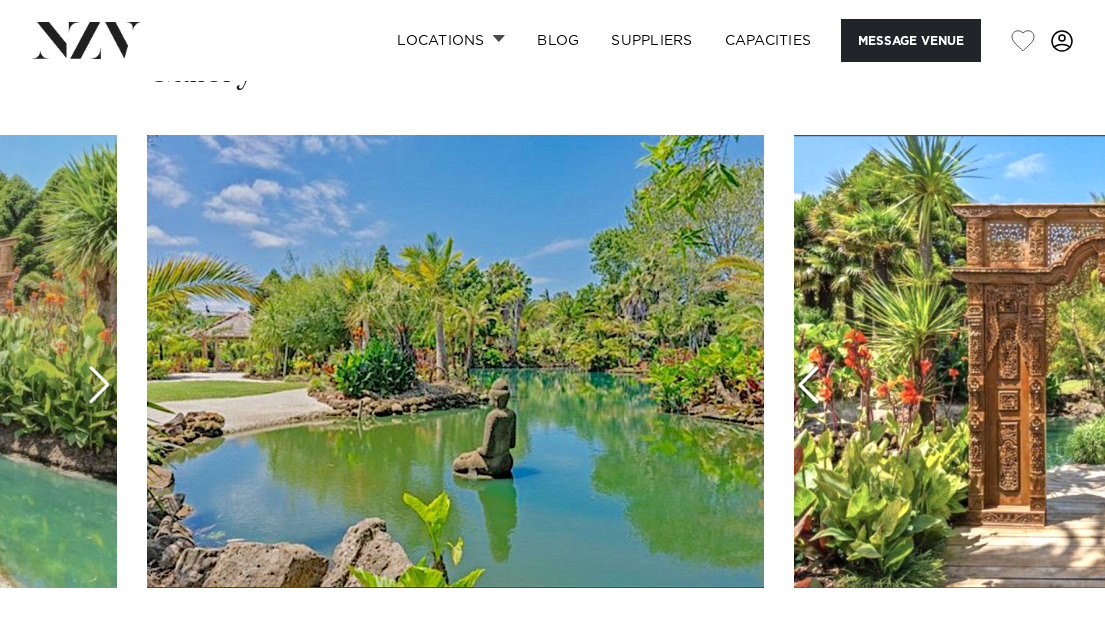 click at bounding box center [1045, 652] 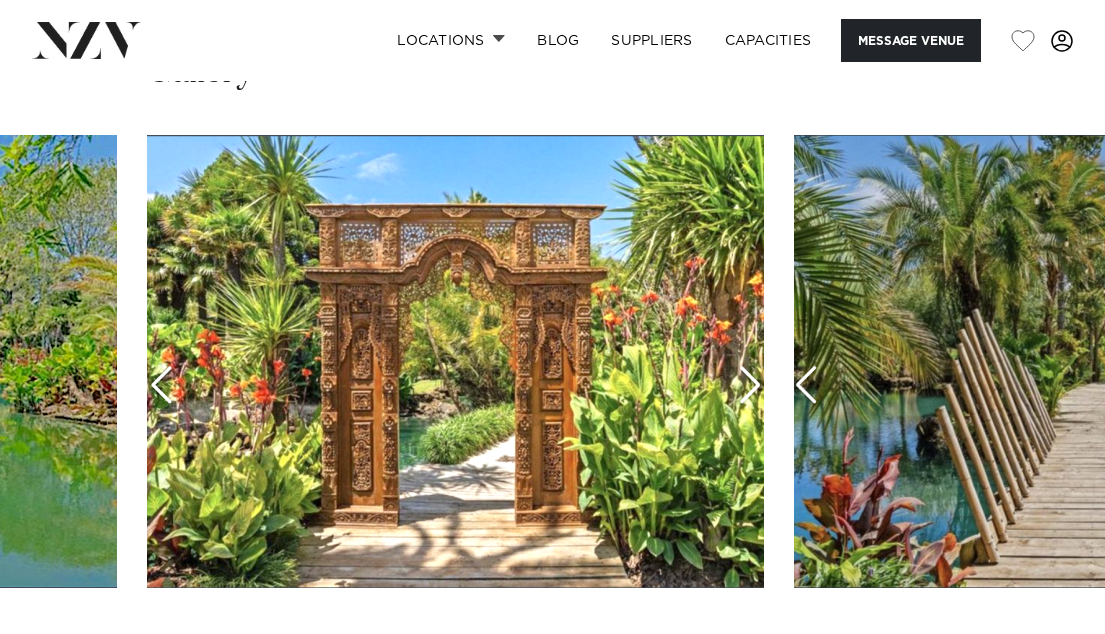 click at bounding box center [1045, 652] 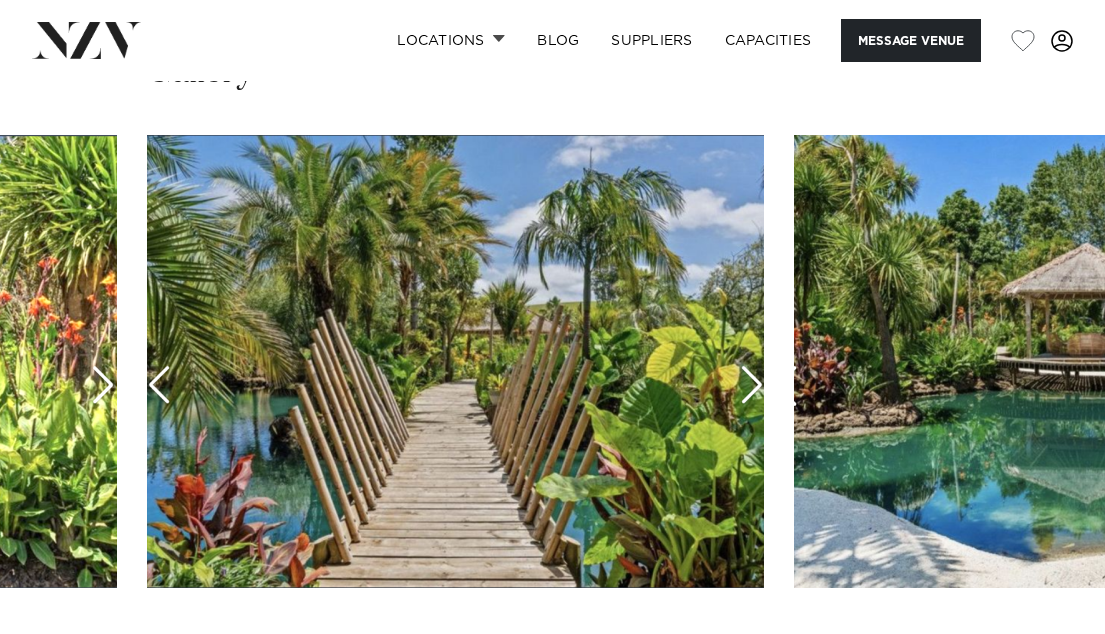 click at bounding box center (1045, 652) 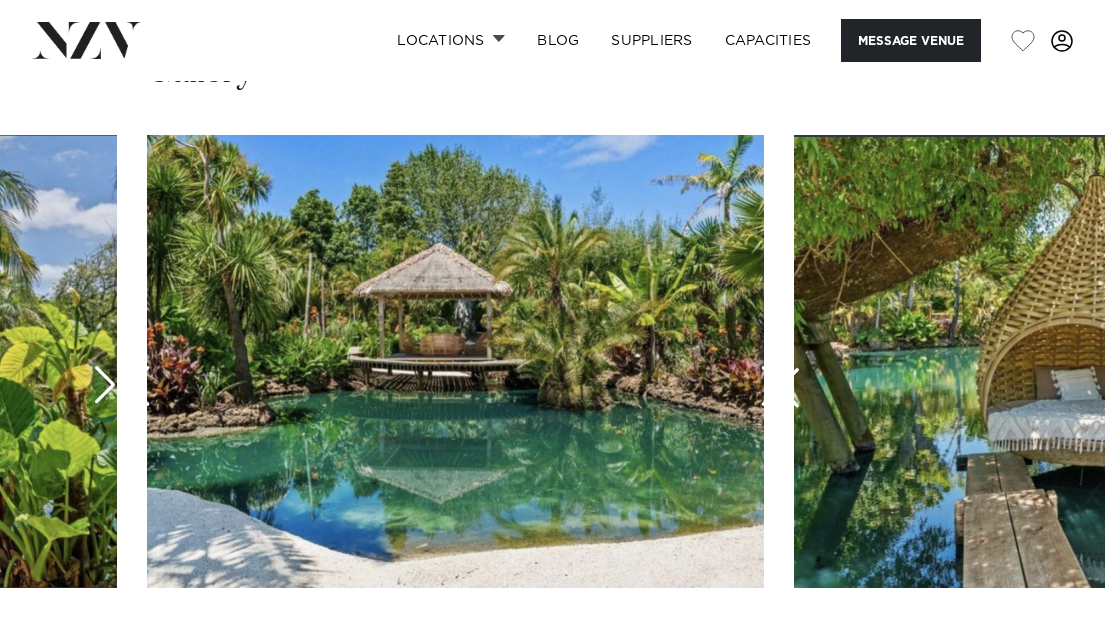 click at bounding box center [1045, 652] 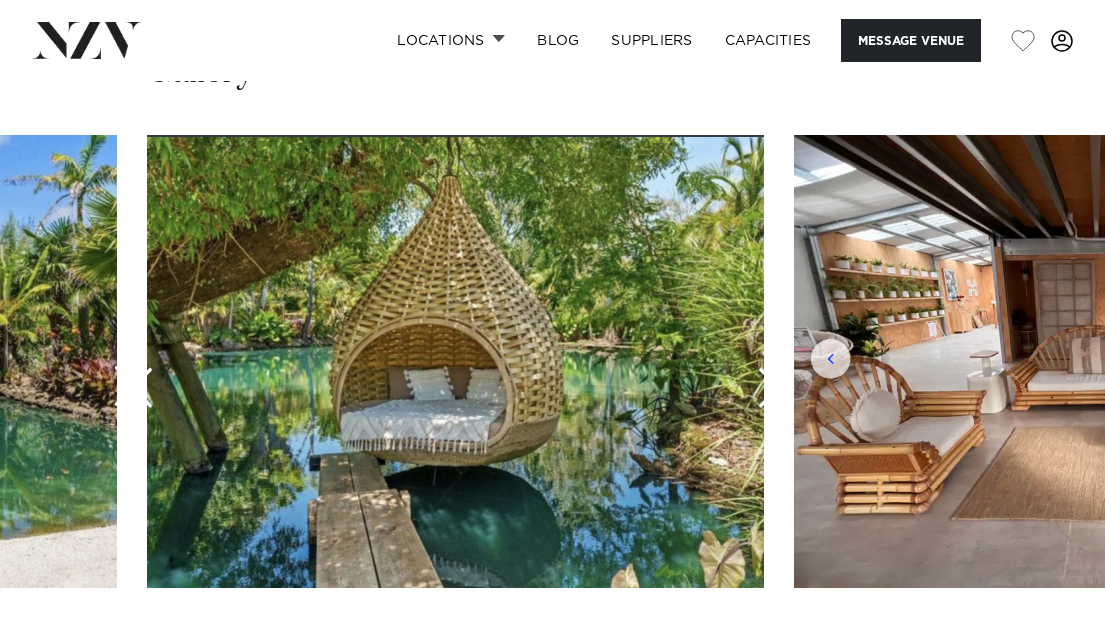 click at bounding box center [1045, 652] 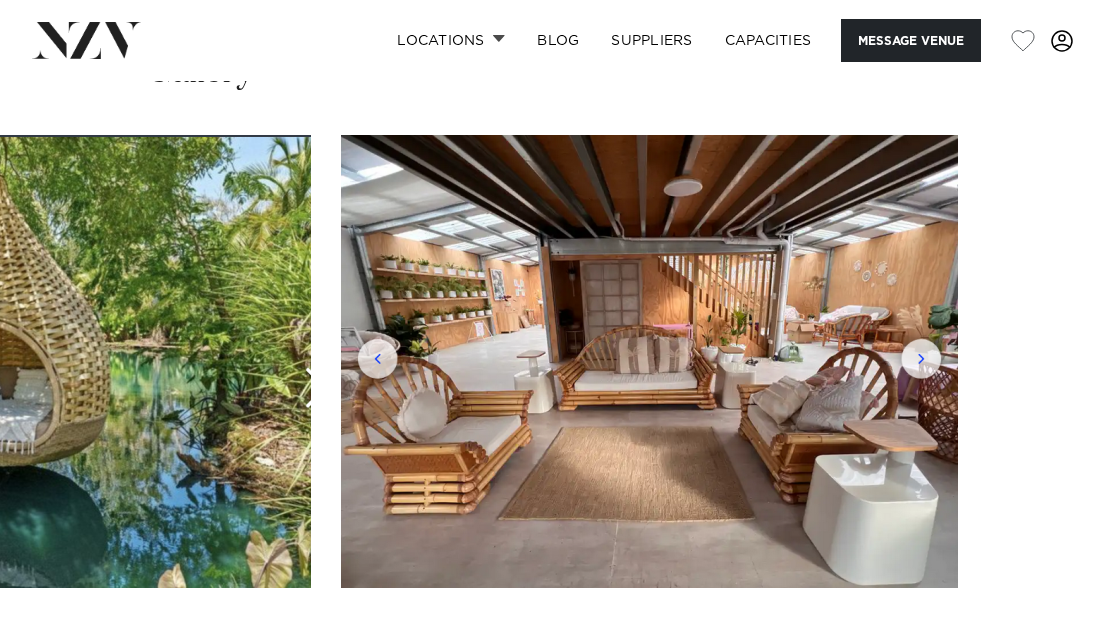 click at bounding box center [552, 409] 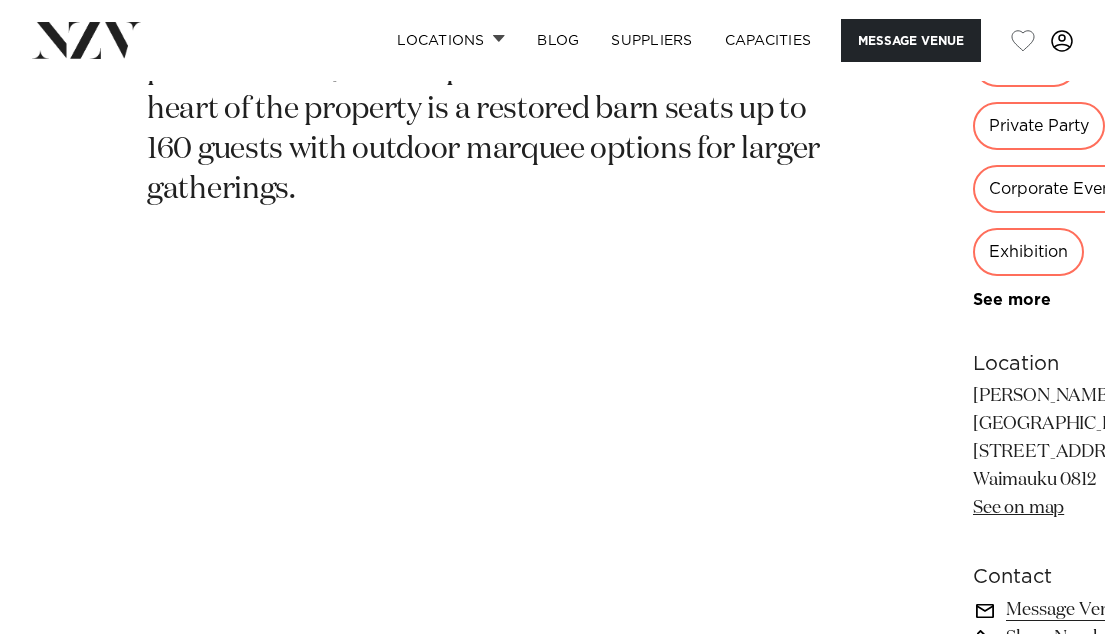 scroll, scrollTop: 1031, scrollLeft: 0, axis: vertical 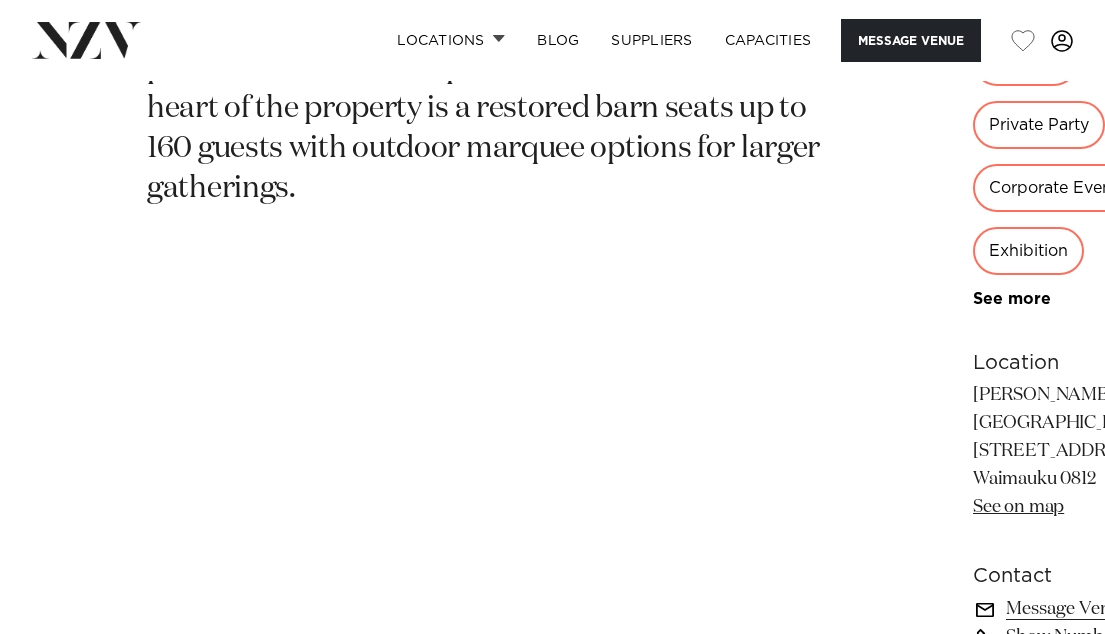 click on "CampDavid.nz" at bounding box center (1064, 665) 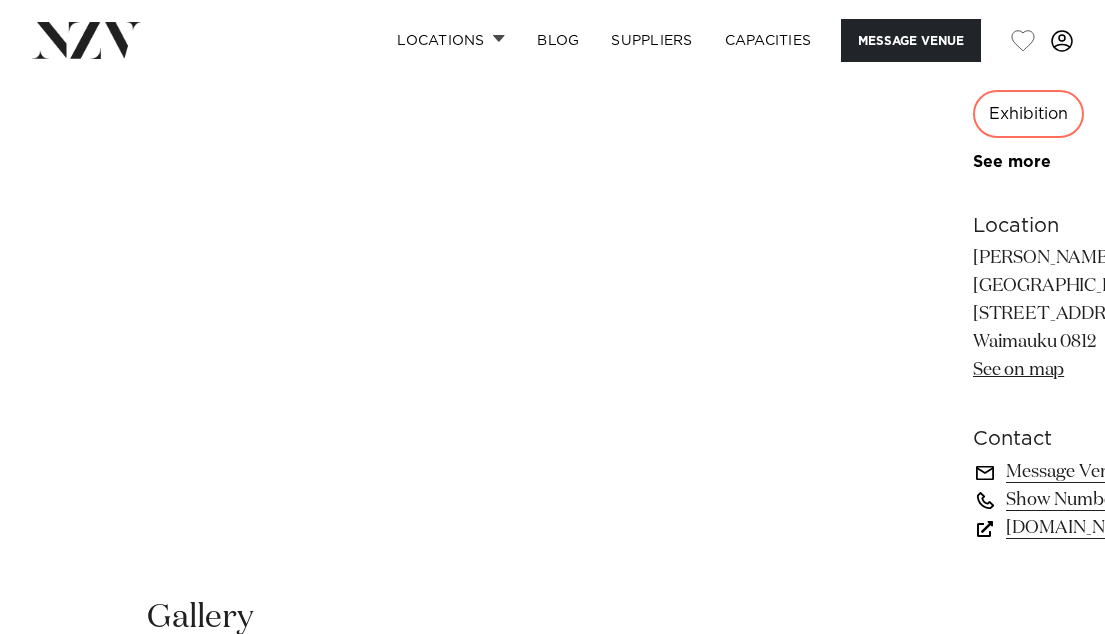 scroll, scrollTop: 1169, scrollLeft: 0, axis: vertical 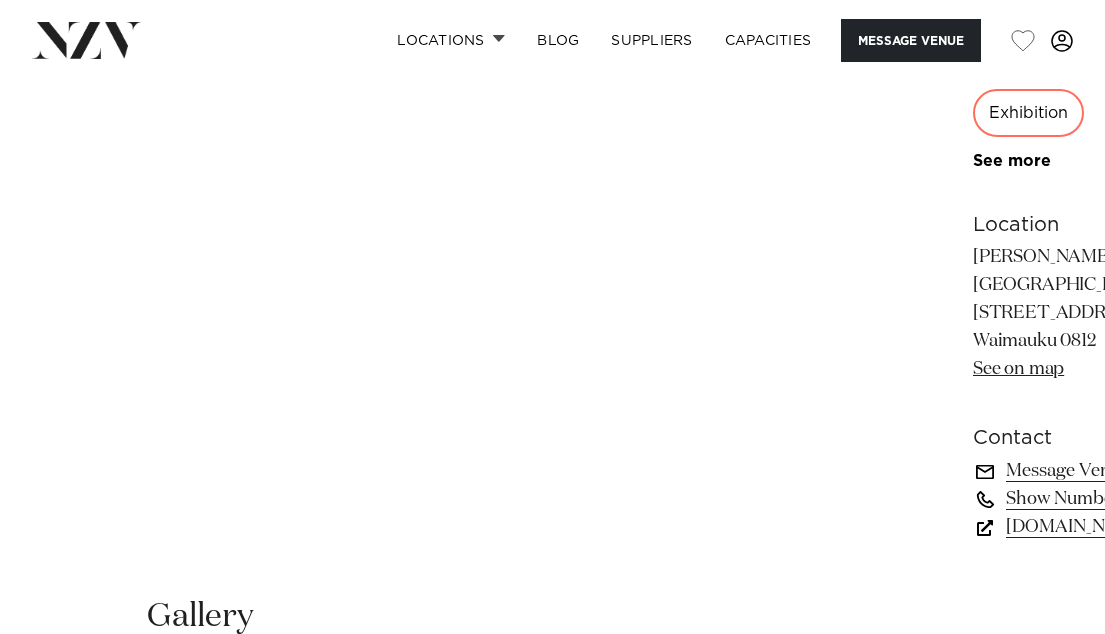 click on "See on map" at bounding box center [1018, 369] 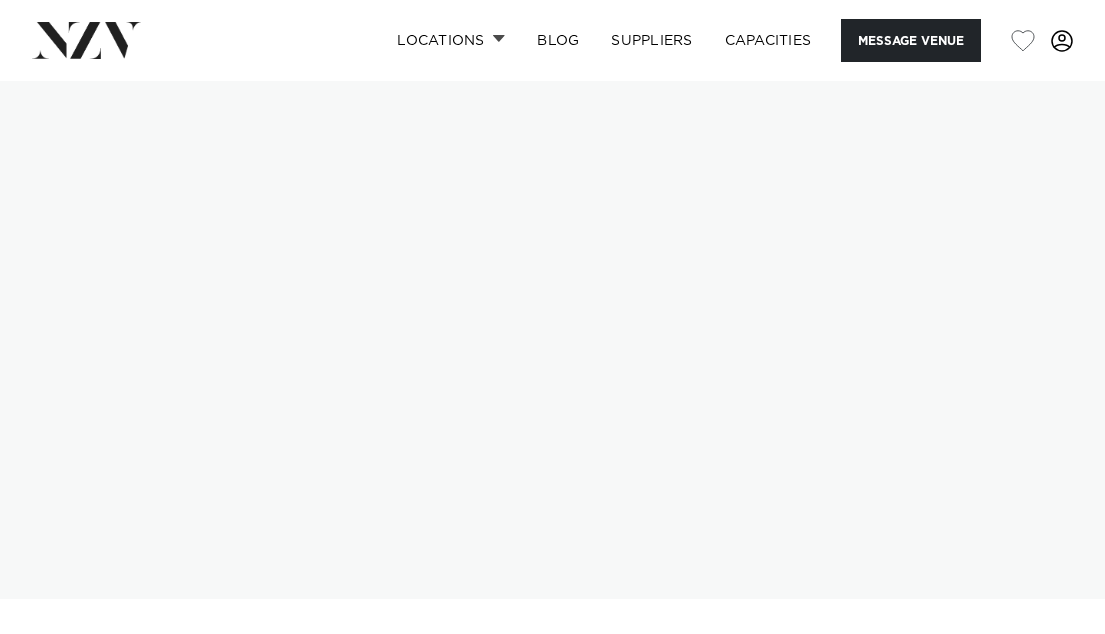 scroll, scrollTop: 0, scrollLeft: 0, axis: both 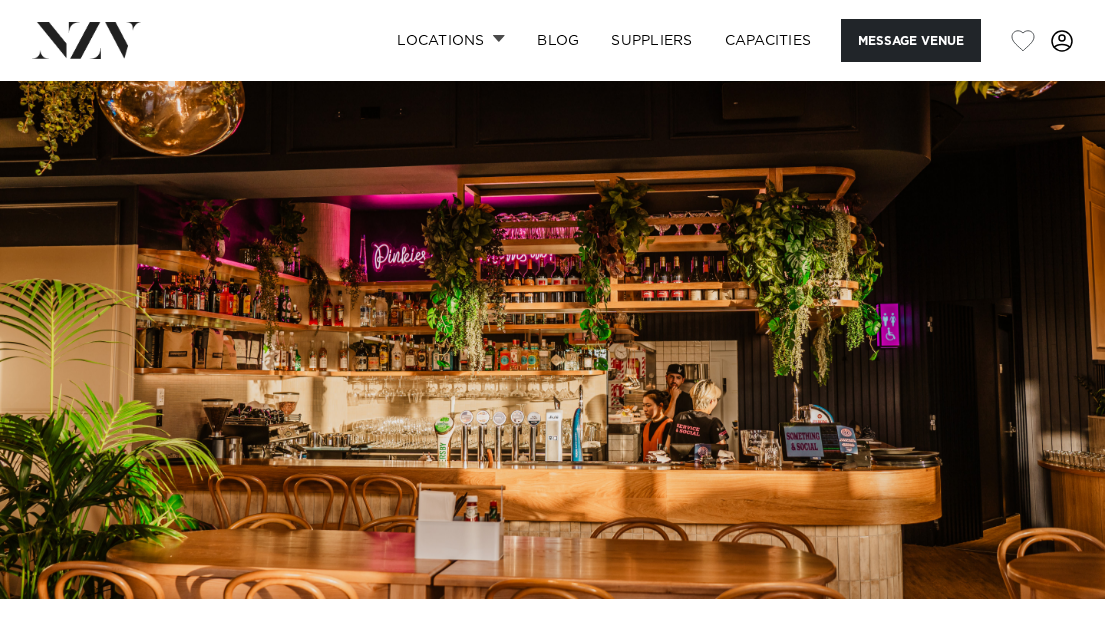 click at bounding box center (552, 340) 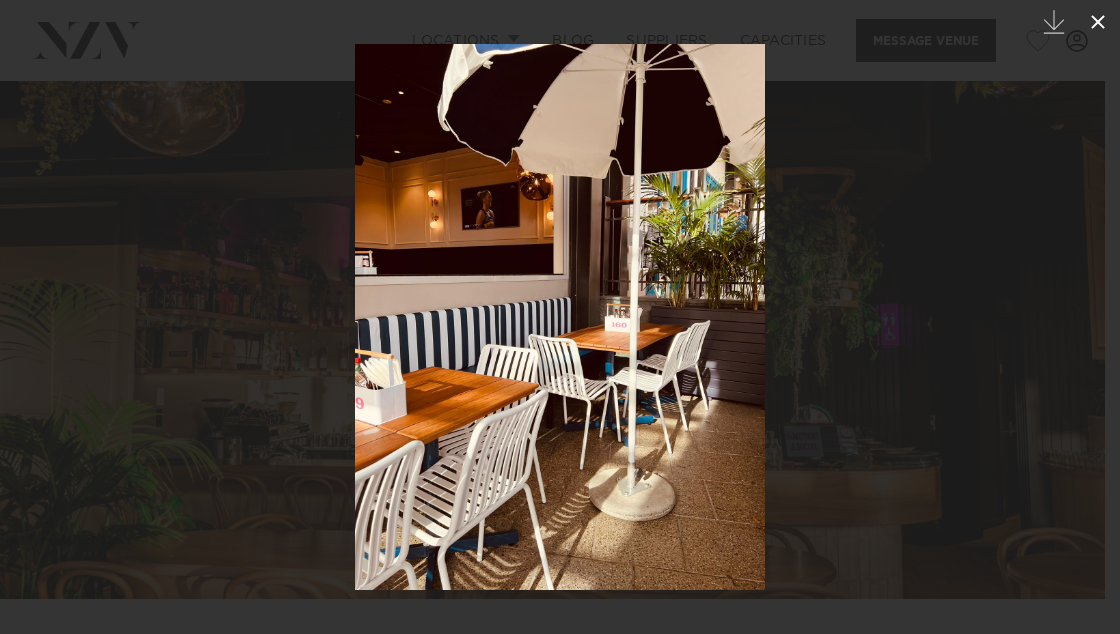 click 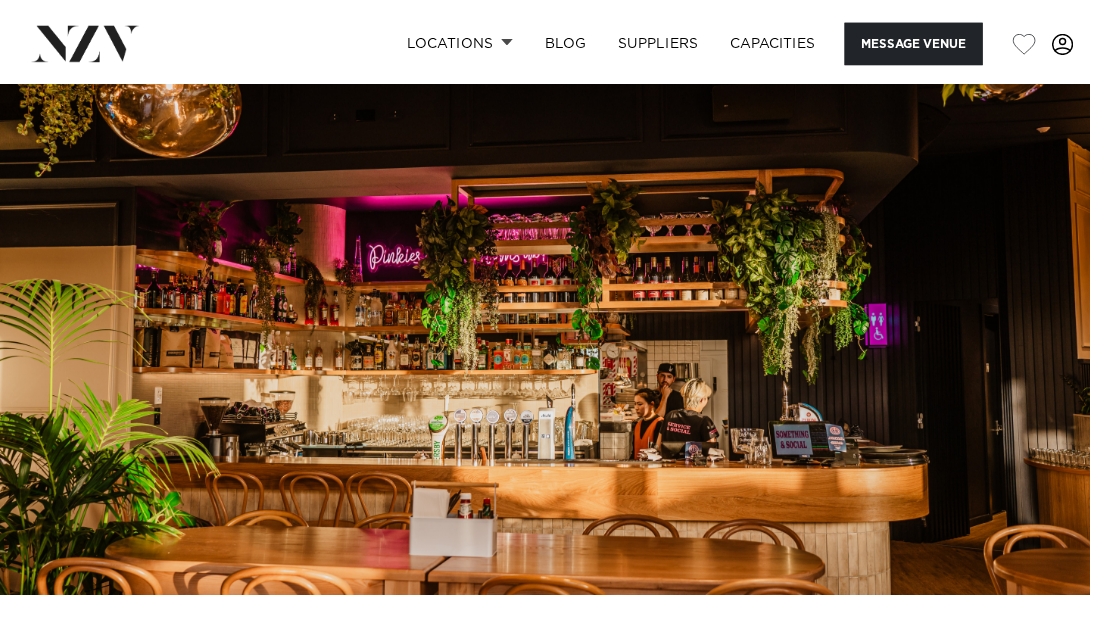 scroll, scrollTop: 0, scrollLeft: 0, axis: both 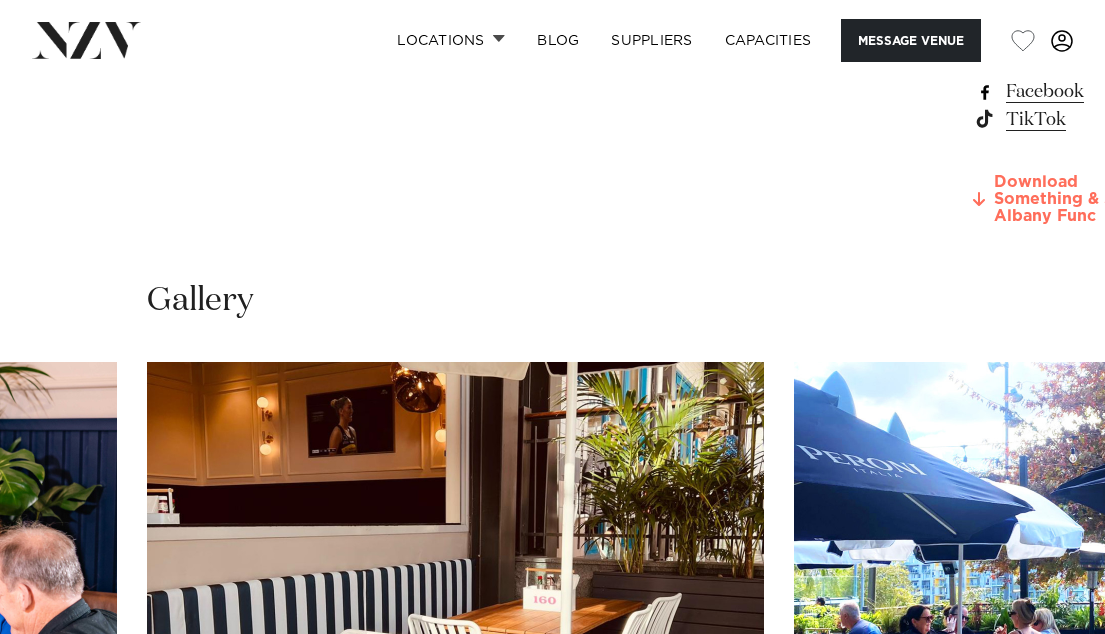 click on "Download Something & Social Albany Func" at bounding box center [1064, 199] 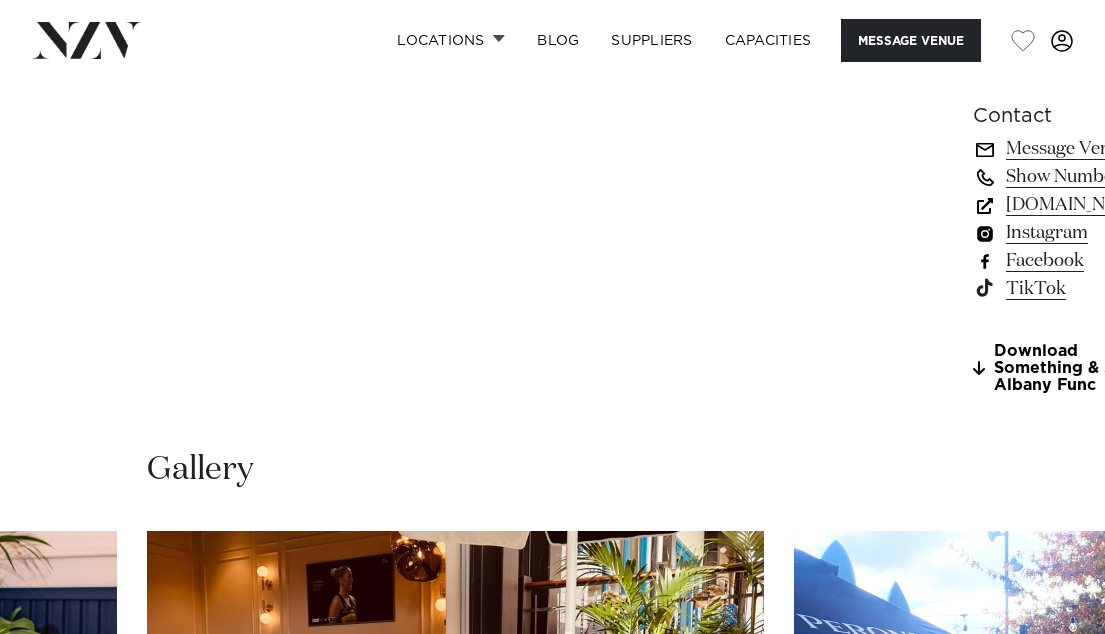 scroll, scrollTop: 1546, scrollLeft: 0, axis: vertical 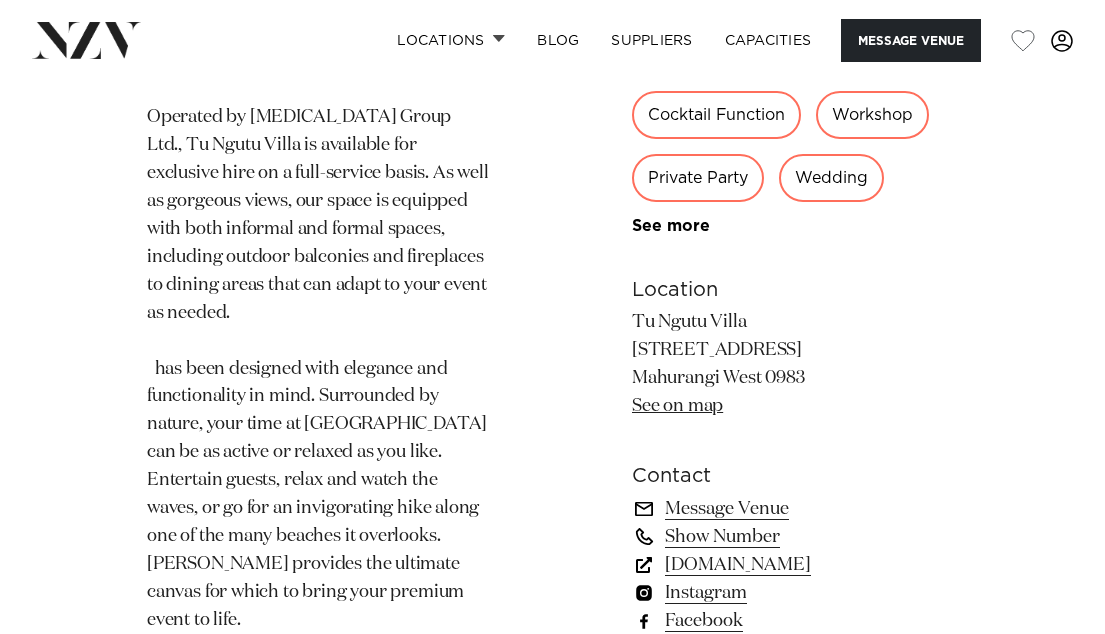 click on "[DOMAIN_NAME]" at bounding box center [795, 564] 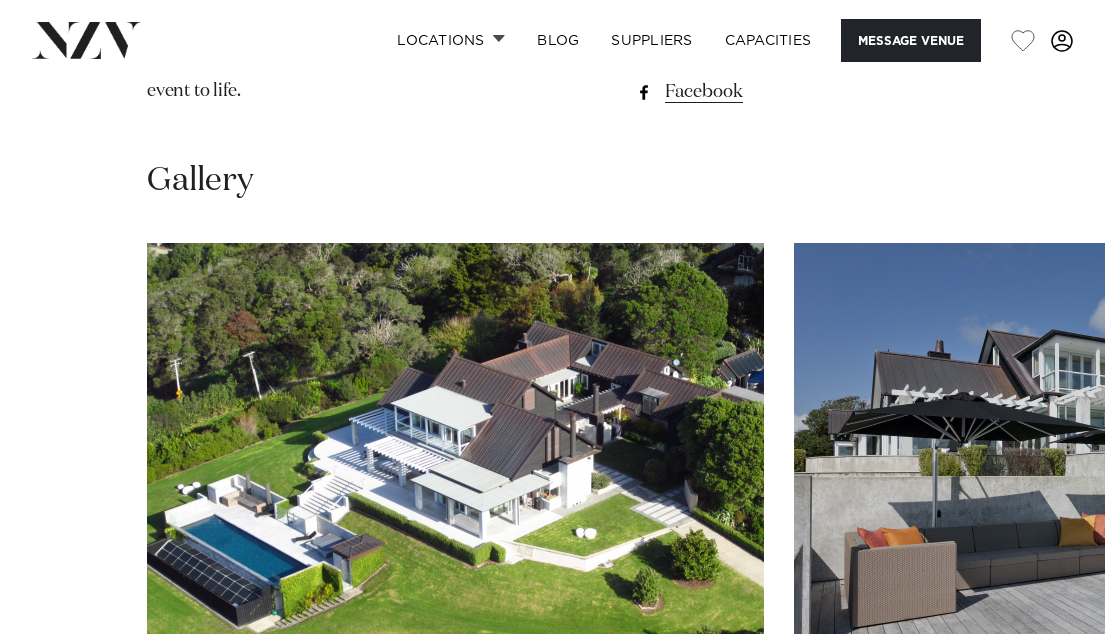 scroll, scrollTop: 1925, scrollLeft: 0, axis: vertical 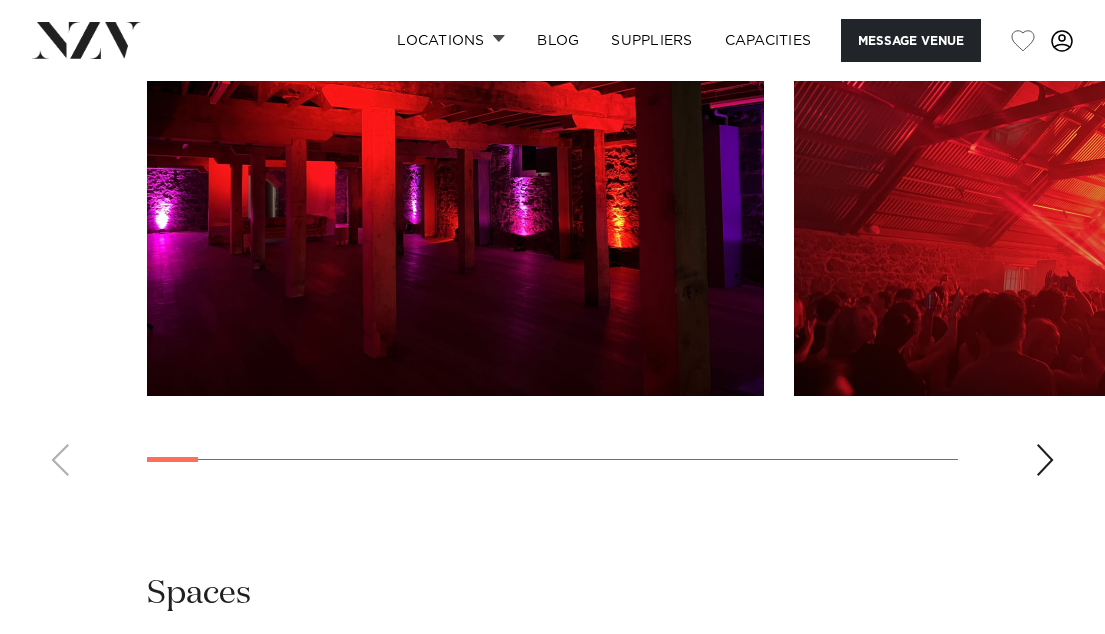 click at bounding box center (1045, 460) 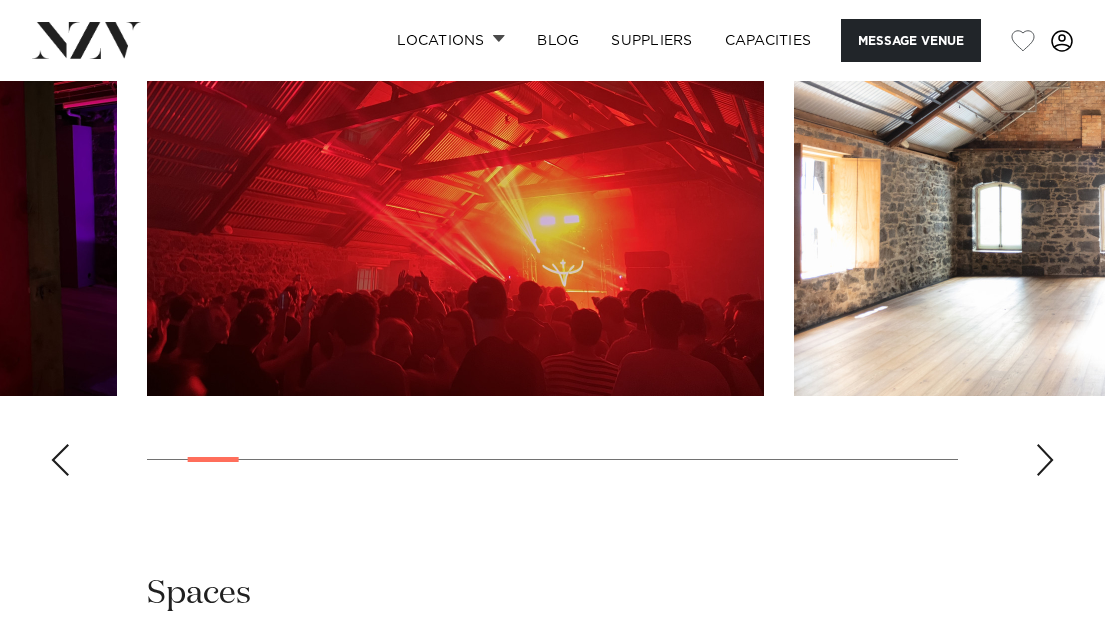 click at bounding box center (1045, 460) 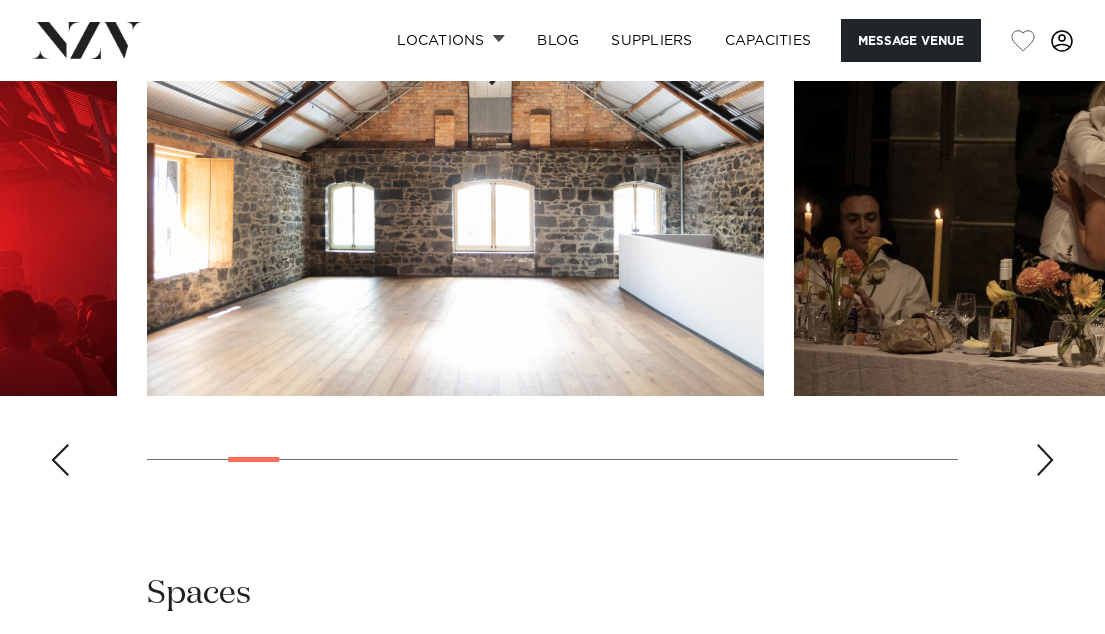 click at bounding box center [1045, 460] 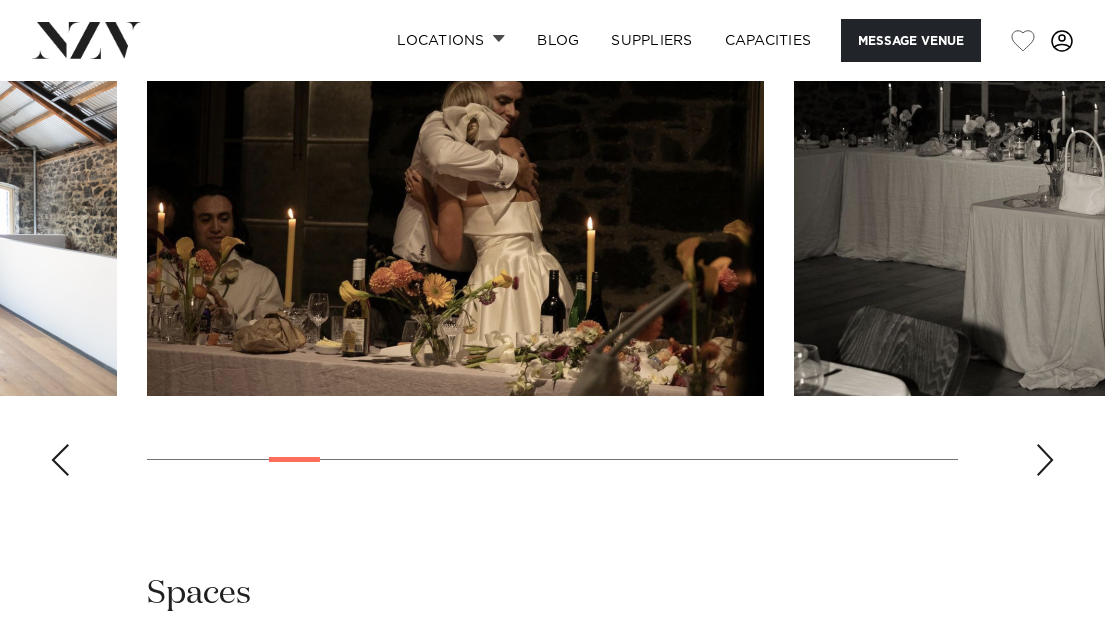 click at bounding box center (1045, 460) 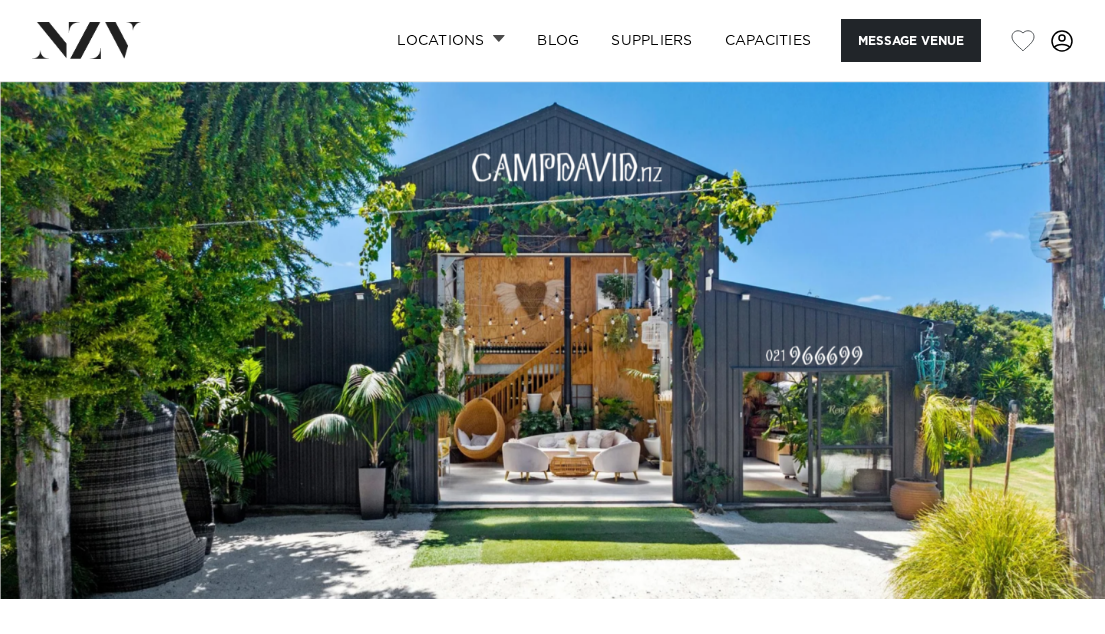 scroll, scrollTop: 0, scrollLeft: 0, axis: both 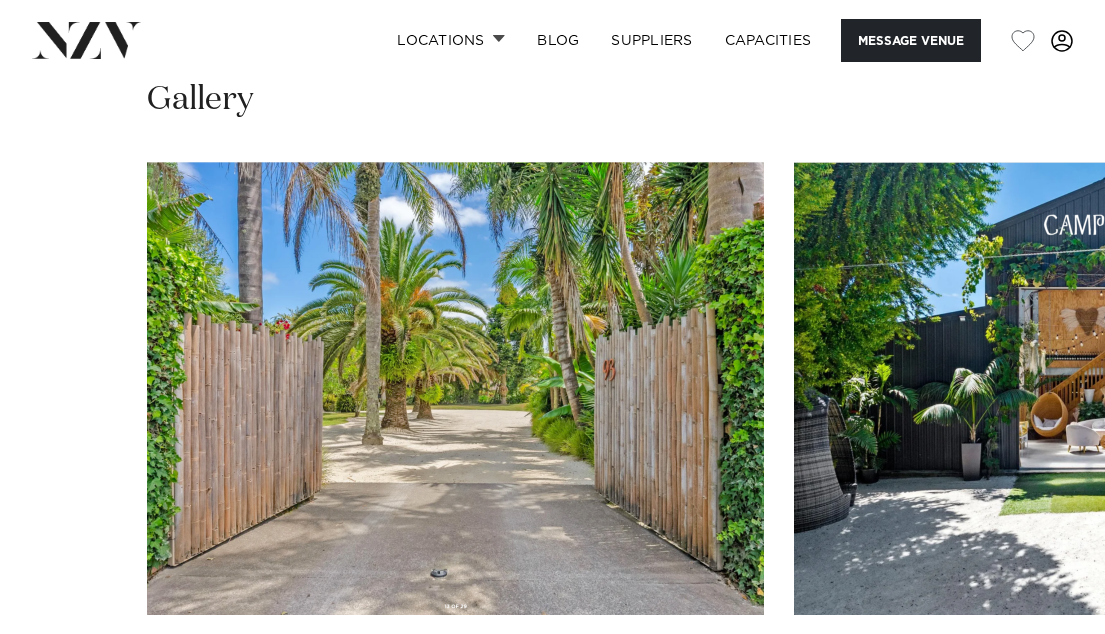 click at bounding box center [1045, 679] 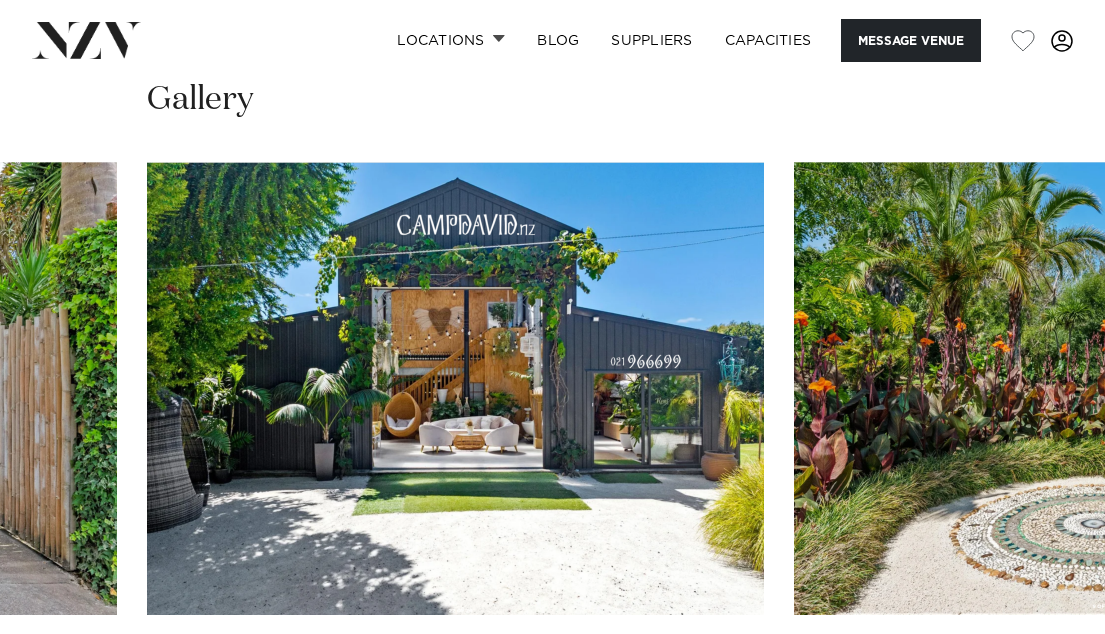 click at bounding box center (1045, 679) 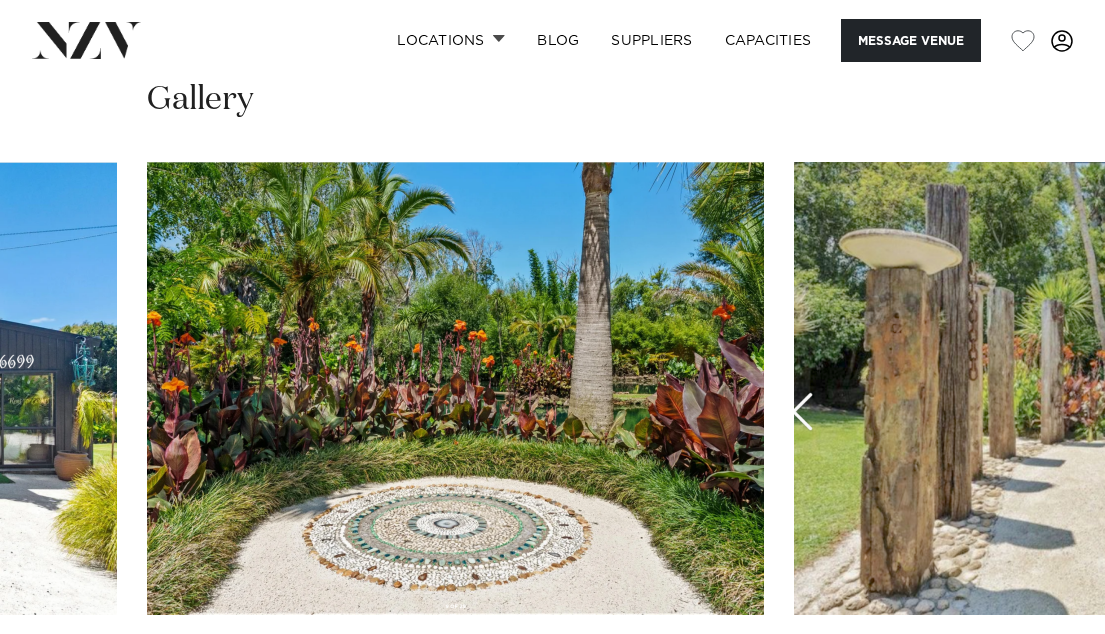 click at bounding box center (1045, 679) 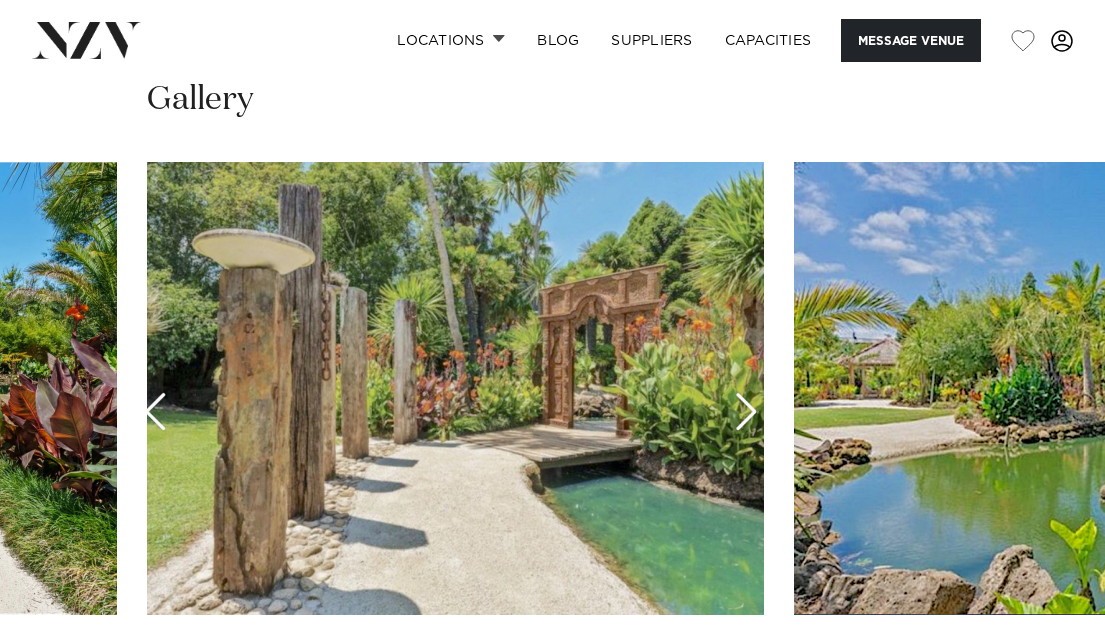 click at bounding box center (1045, 679) 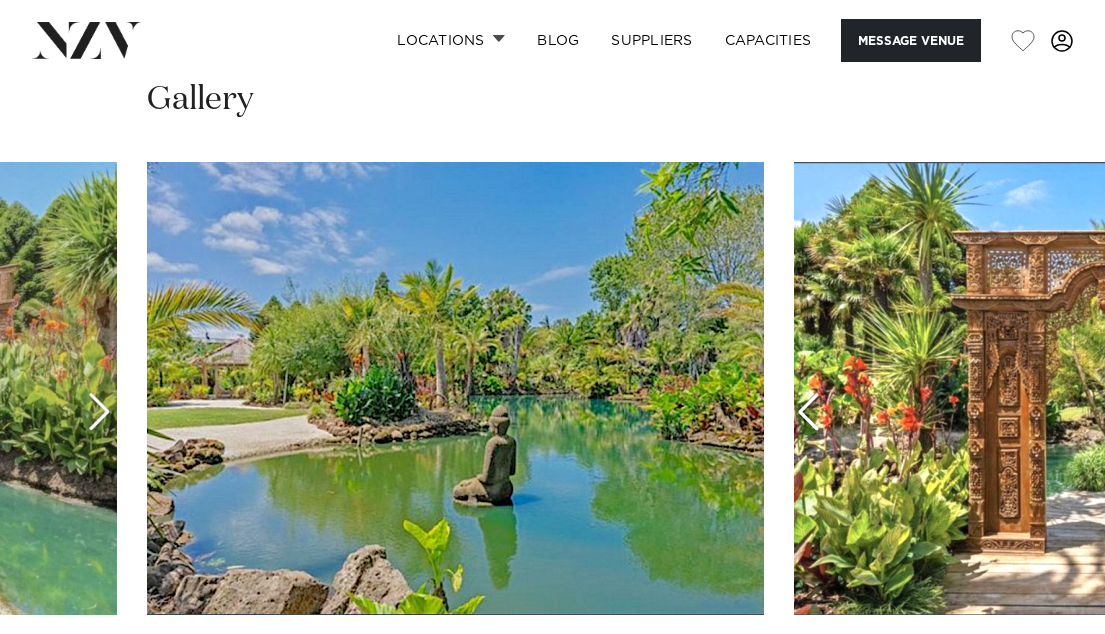 click at bounding box center [1045, 679] 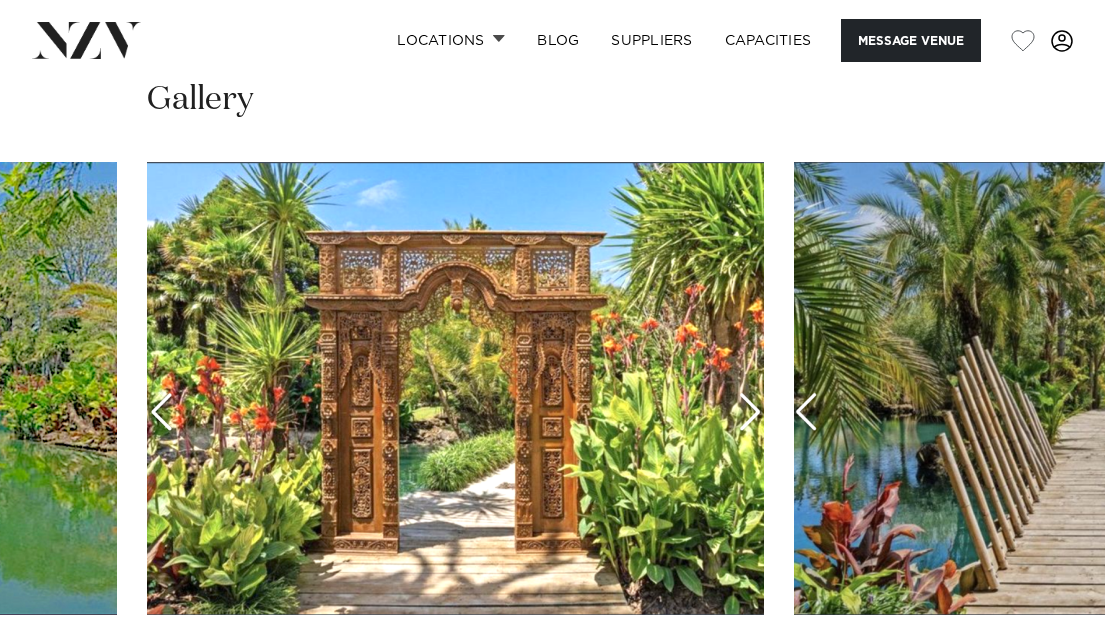 click at bounding box center [1045, 679] 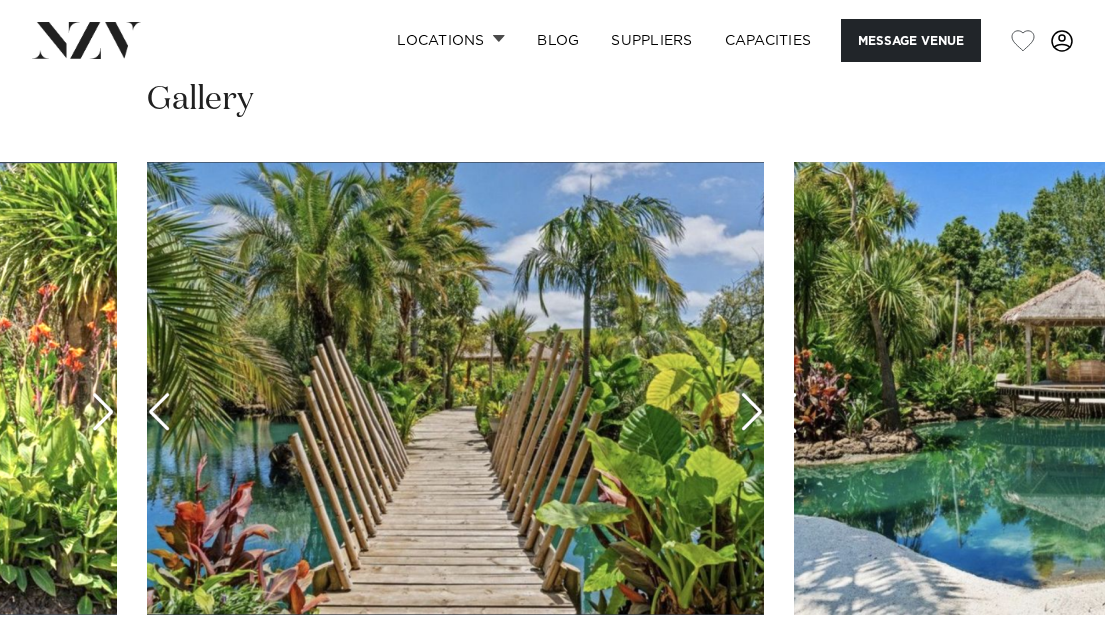 click at bounding box center [1045, 679] 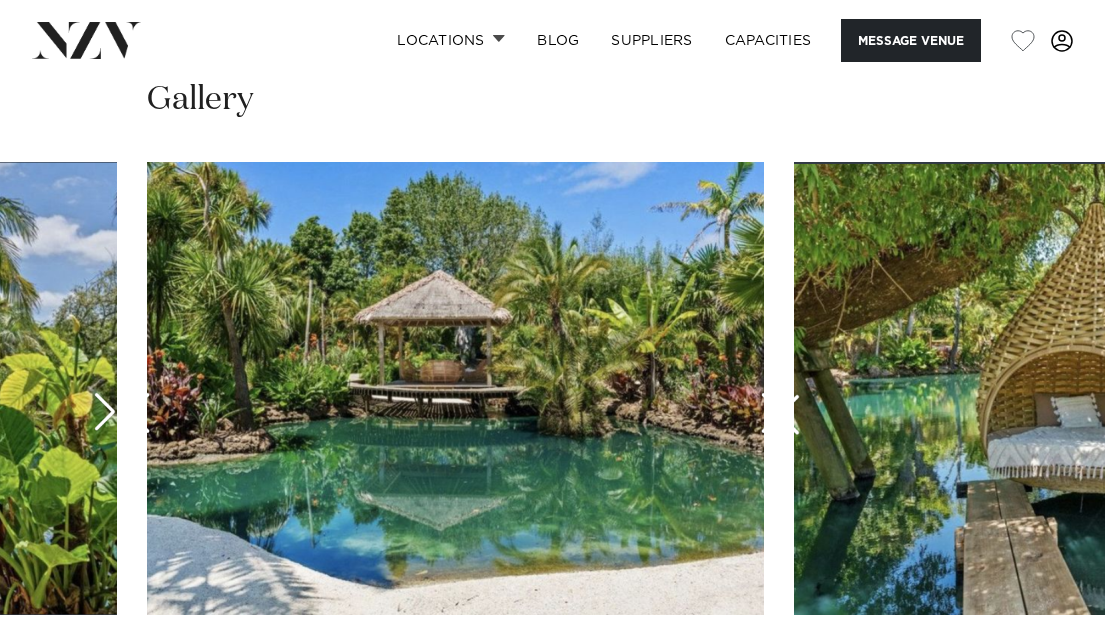click at bounding box center [1045, 679] 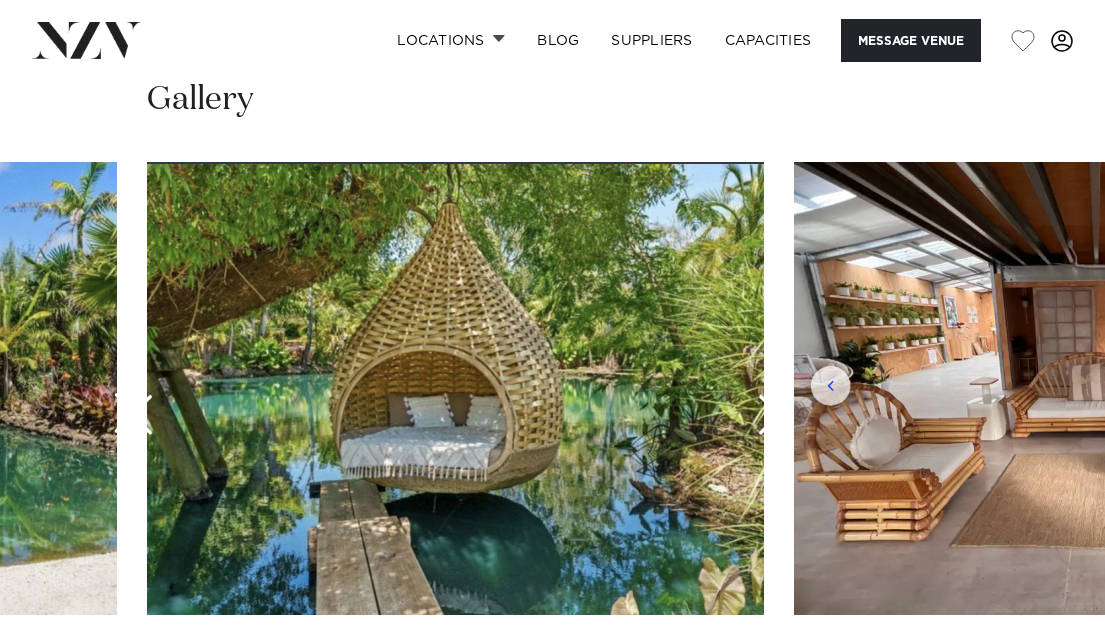click at bounding box center [1045, 679] 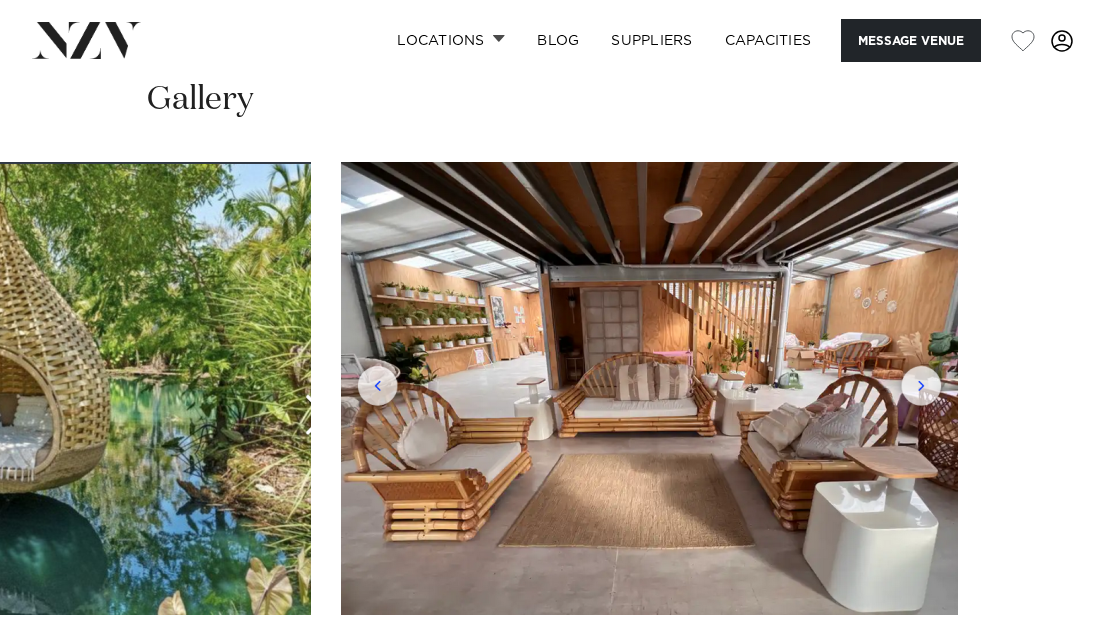 click at bounding box center (552, 436) 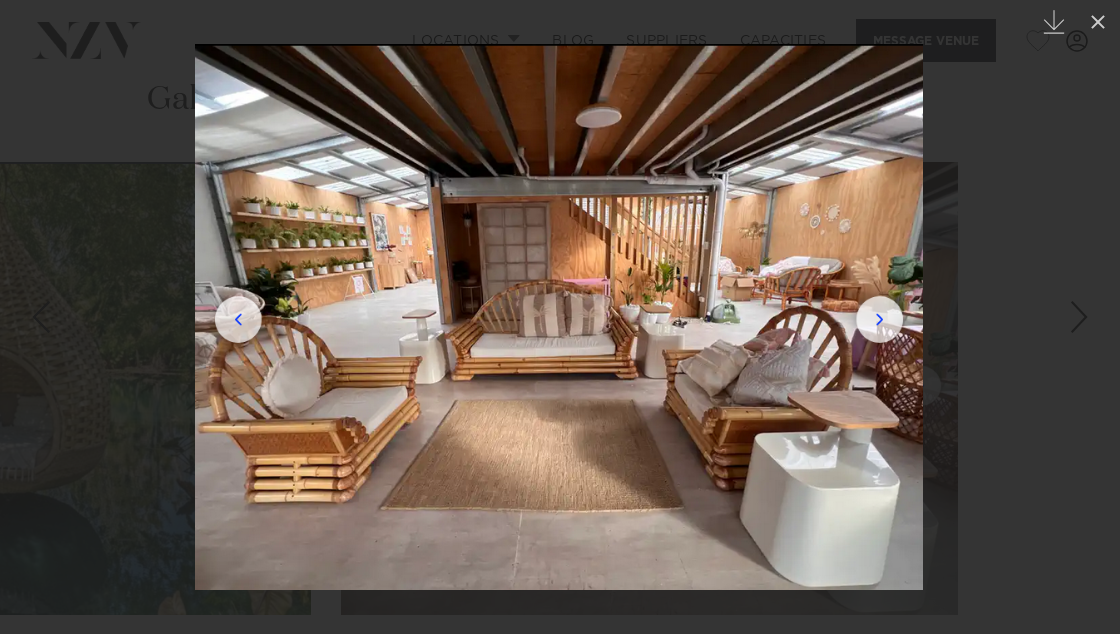 click at bounding box center [559, 317] 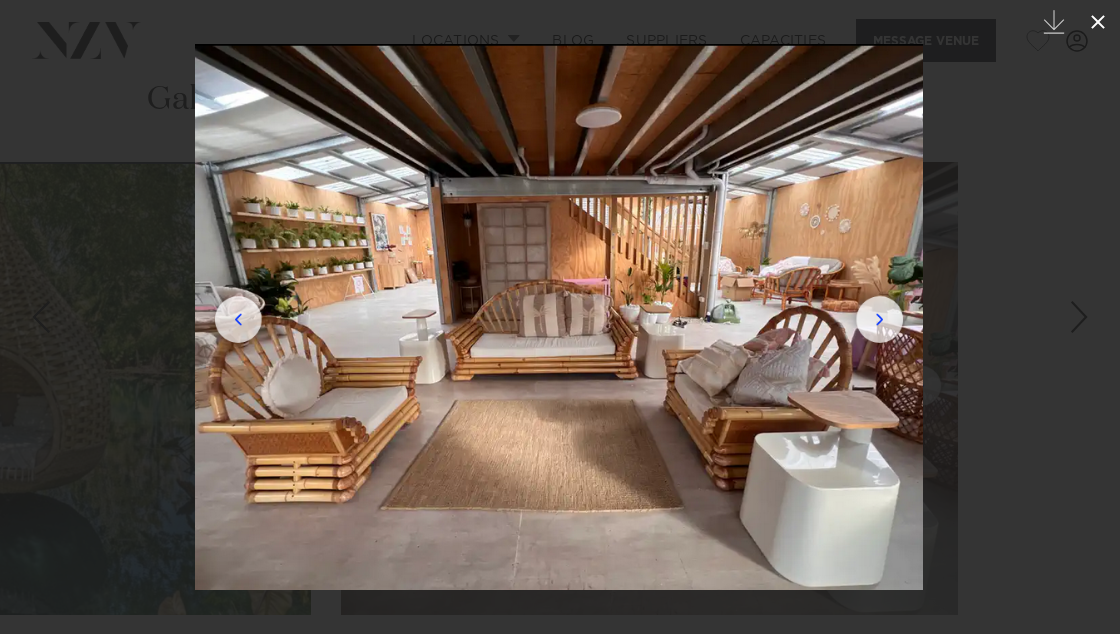 click 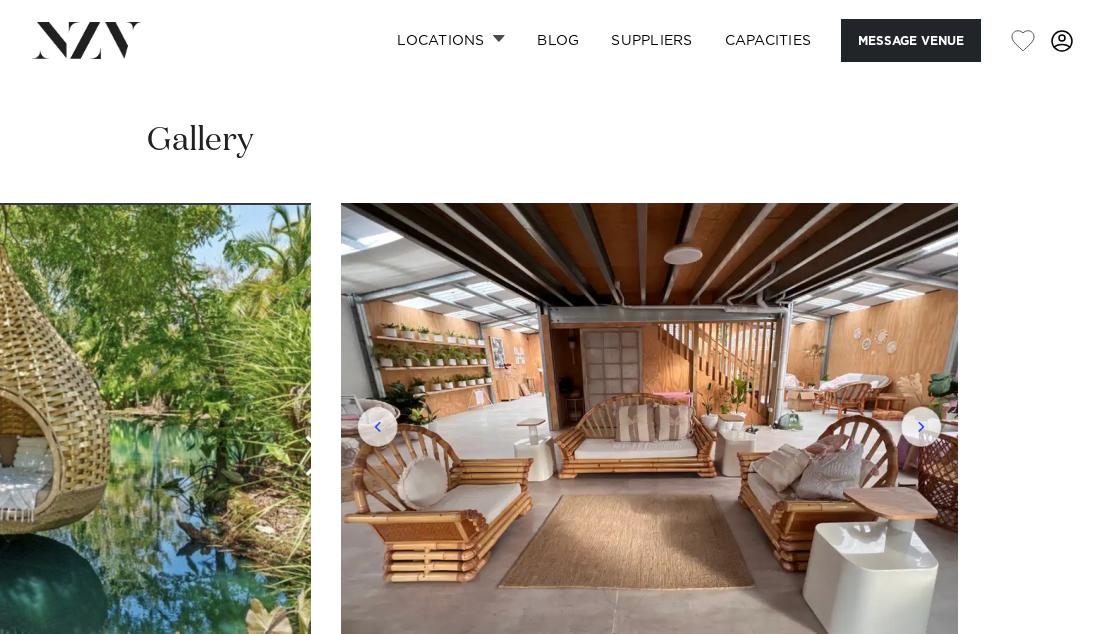 scroll, scrollTop: 1646, scrollLeft: 0, axis: vertical 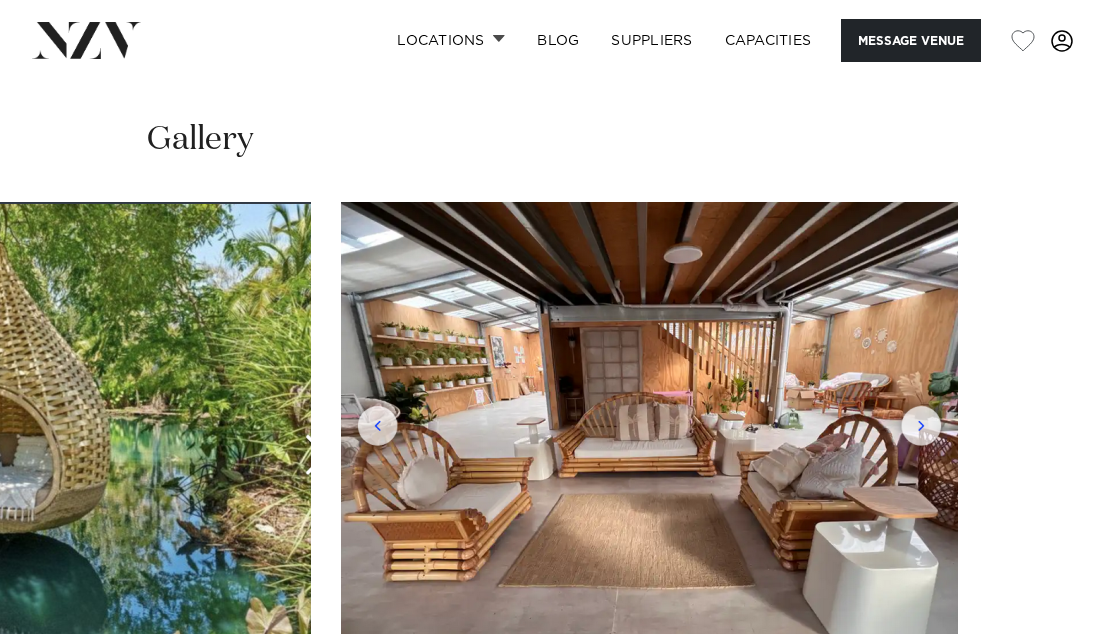 click at bounding box center [649, 428] 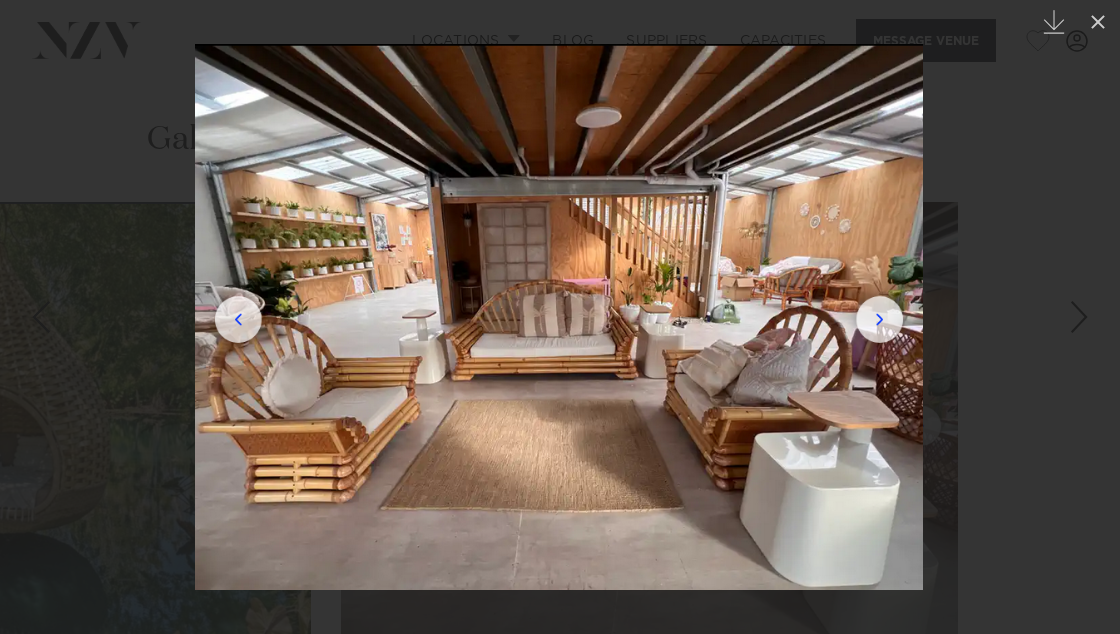 click at bounding box center [559, 317] 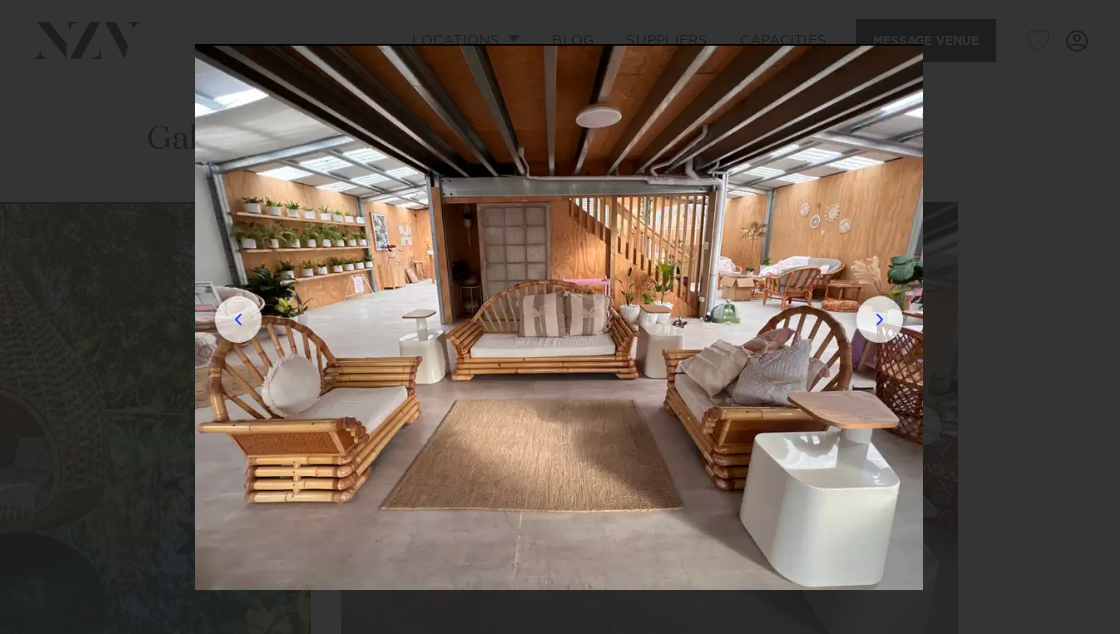 click at bounding box center (559, 317) 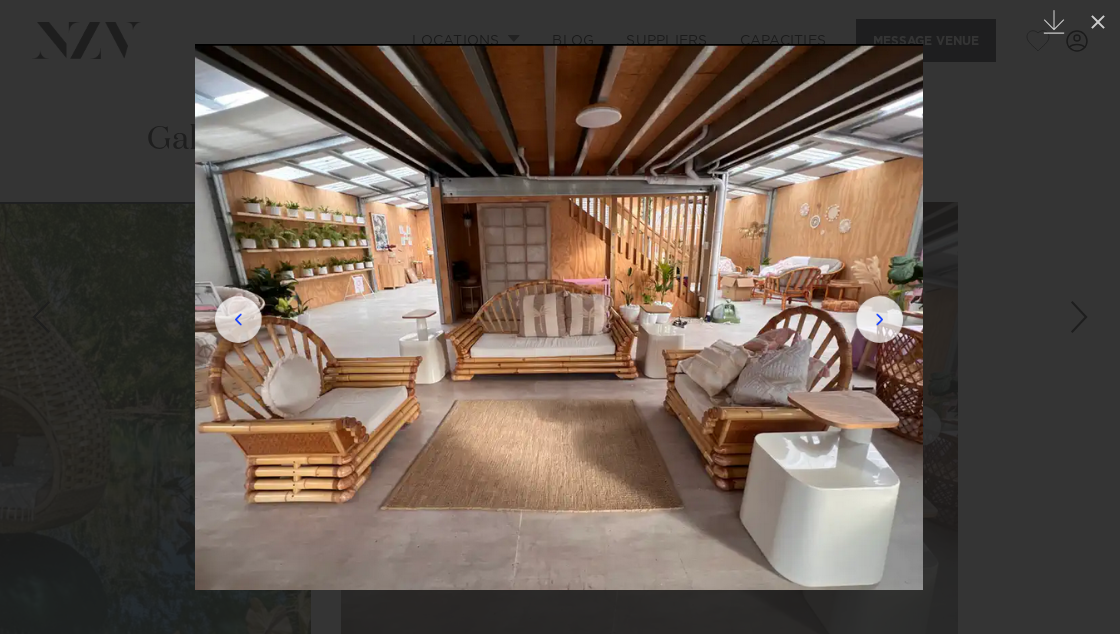 click at bounding box center (559, 317) 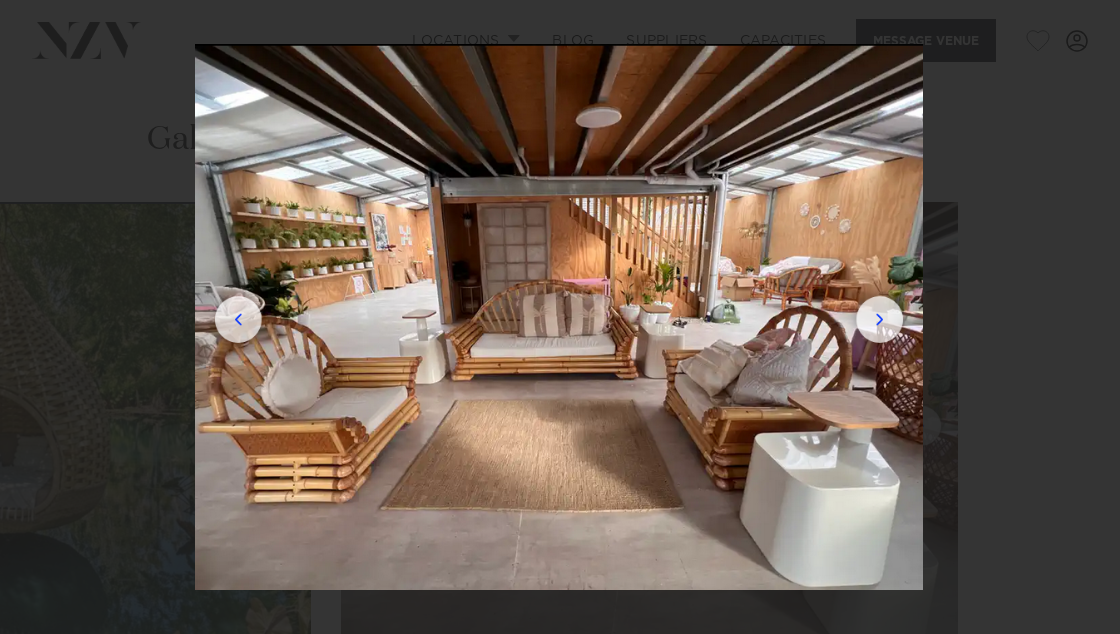click at bounding box center [560, 317] 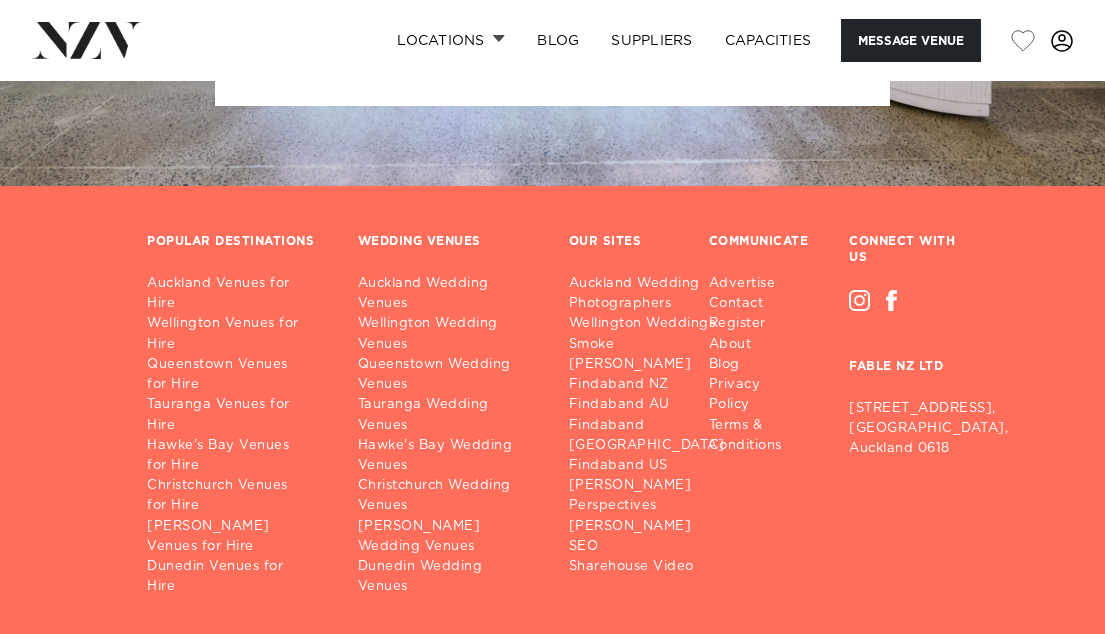 scroll, scrollTop: 2899, scrollLeft: 0, axis: vertical 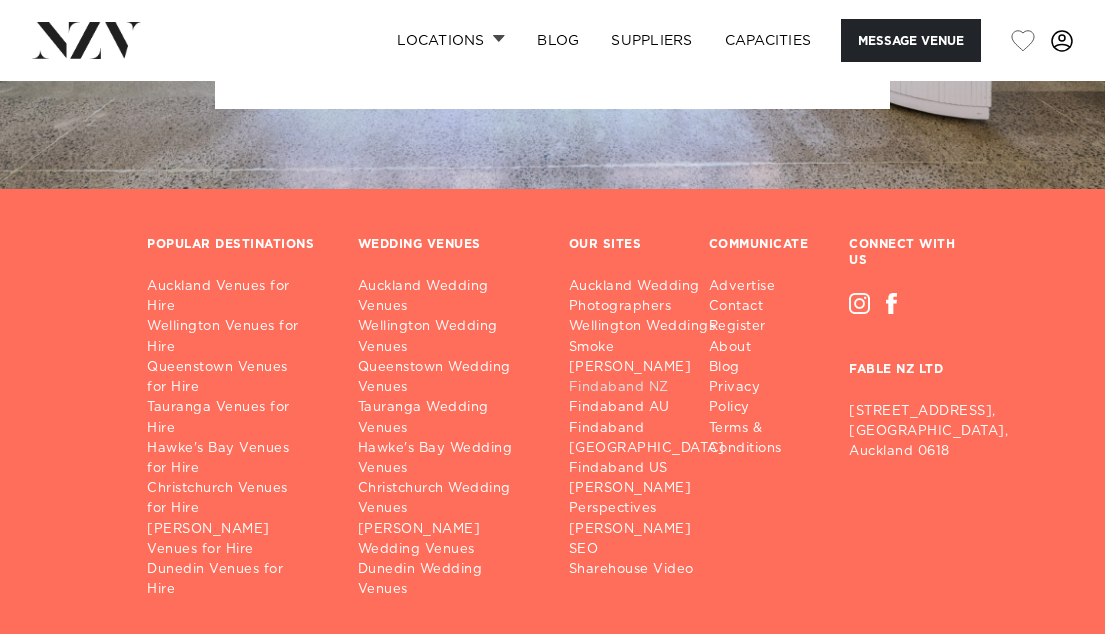 click on "Findaband NZ" at bounding box center (655, 388) 